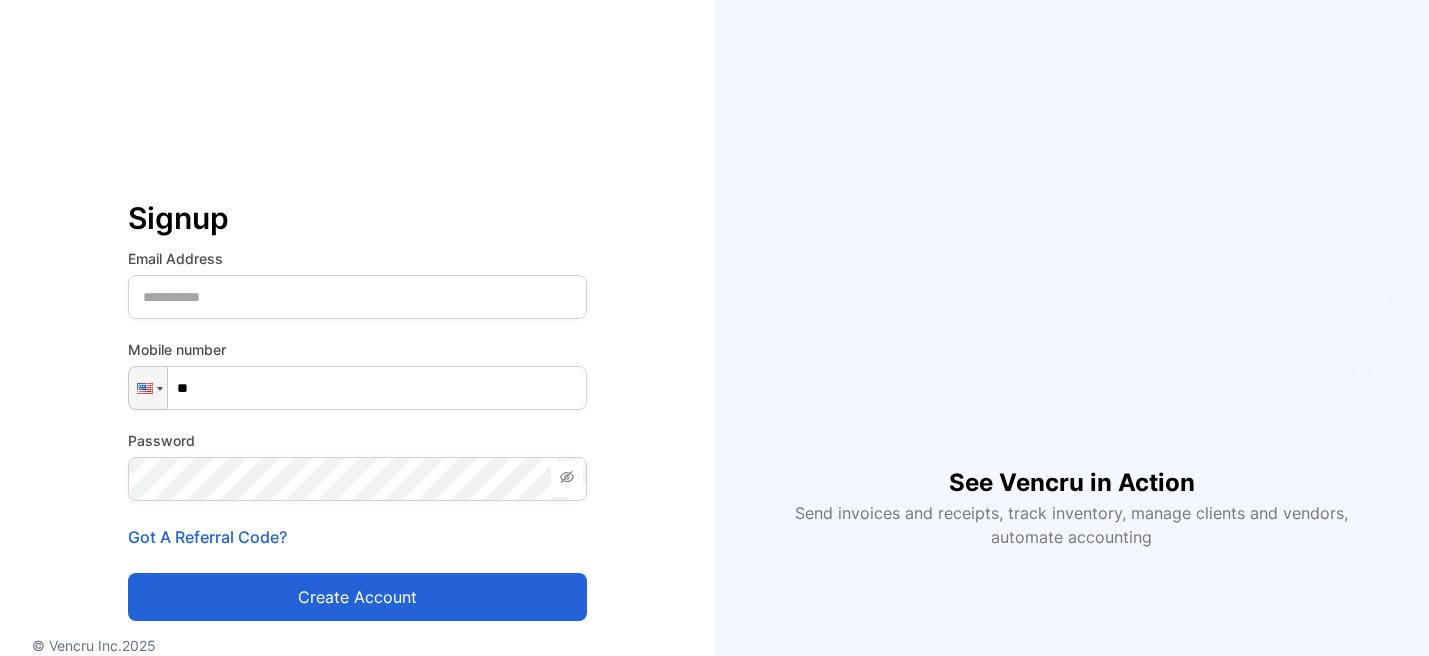 scroll, scrollTop: 0, scrollLeft: 0, axis: both 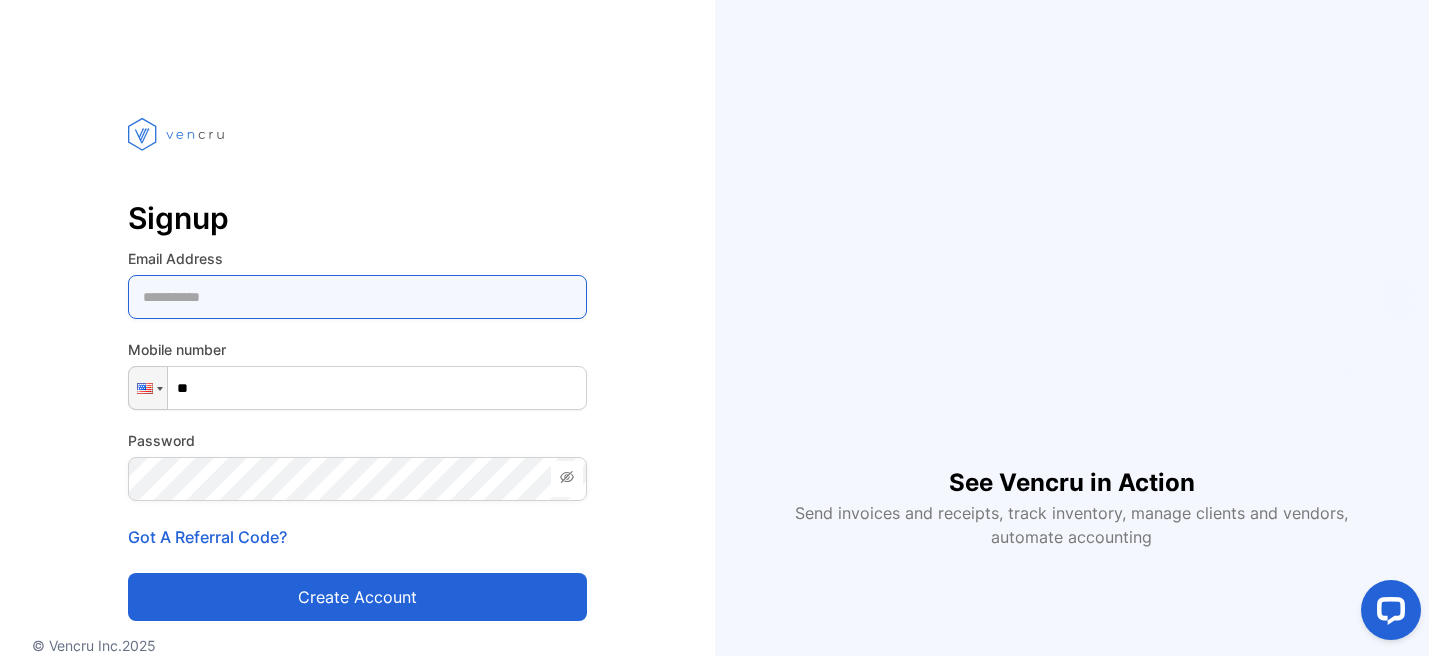 click at bounding box center (357, 297) 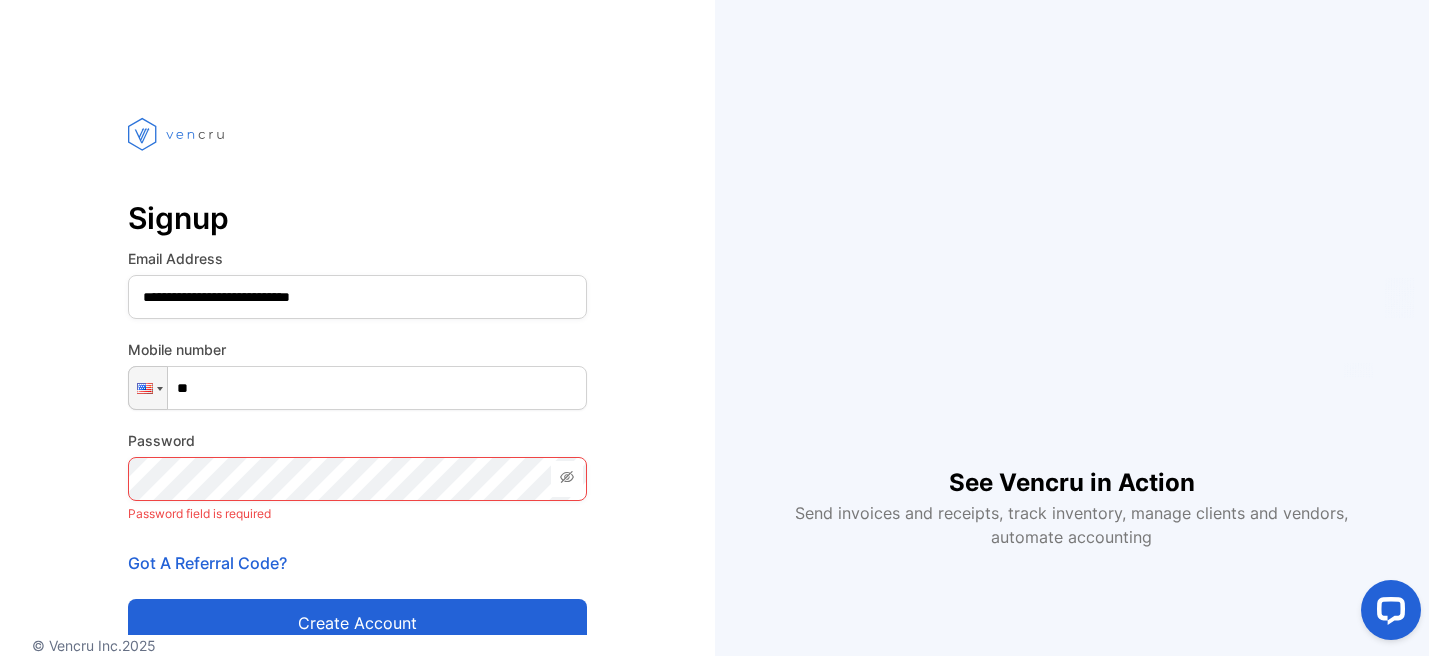 click on "**" at bounding box center (357, 388) 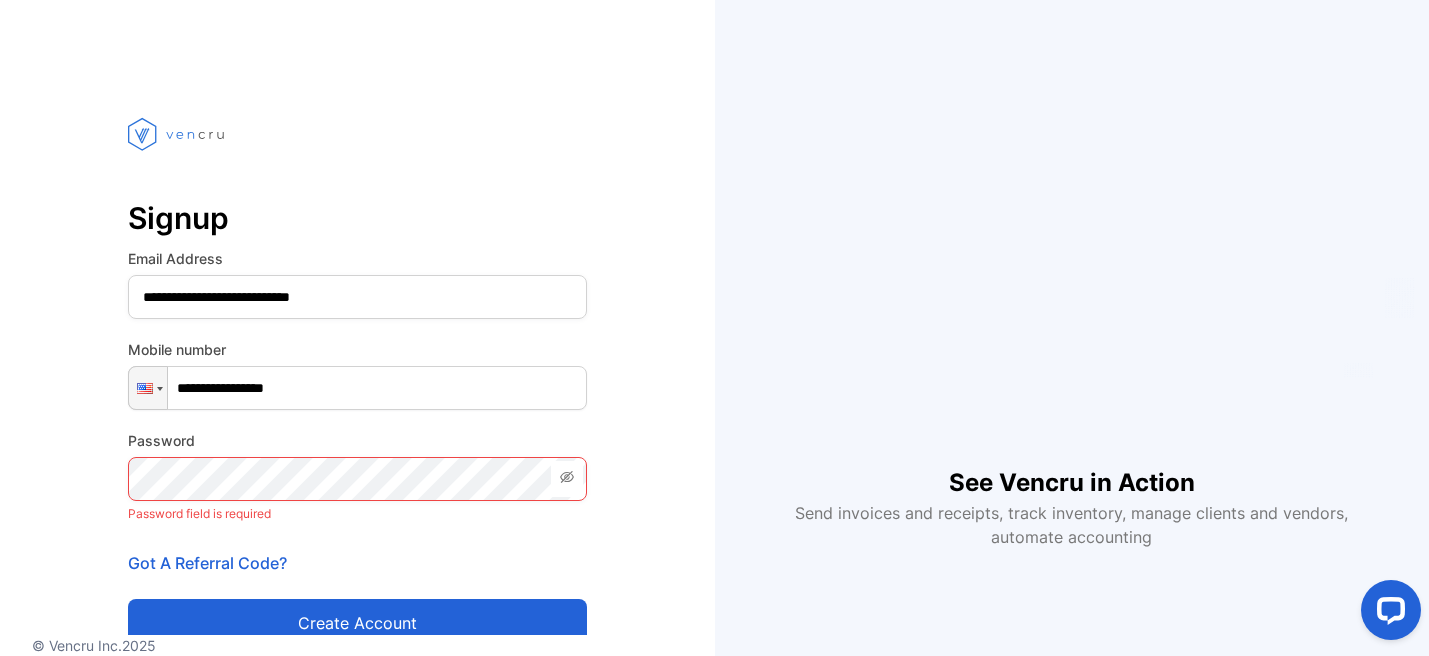 type on "**********" 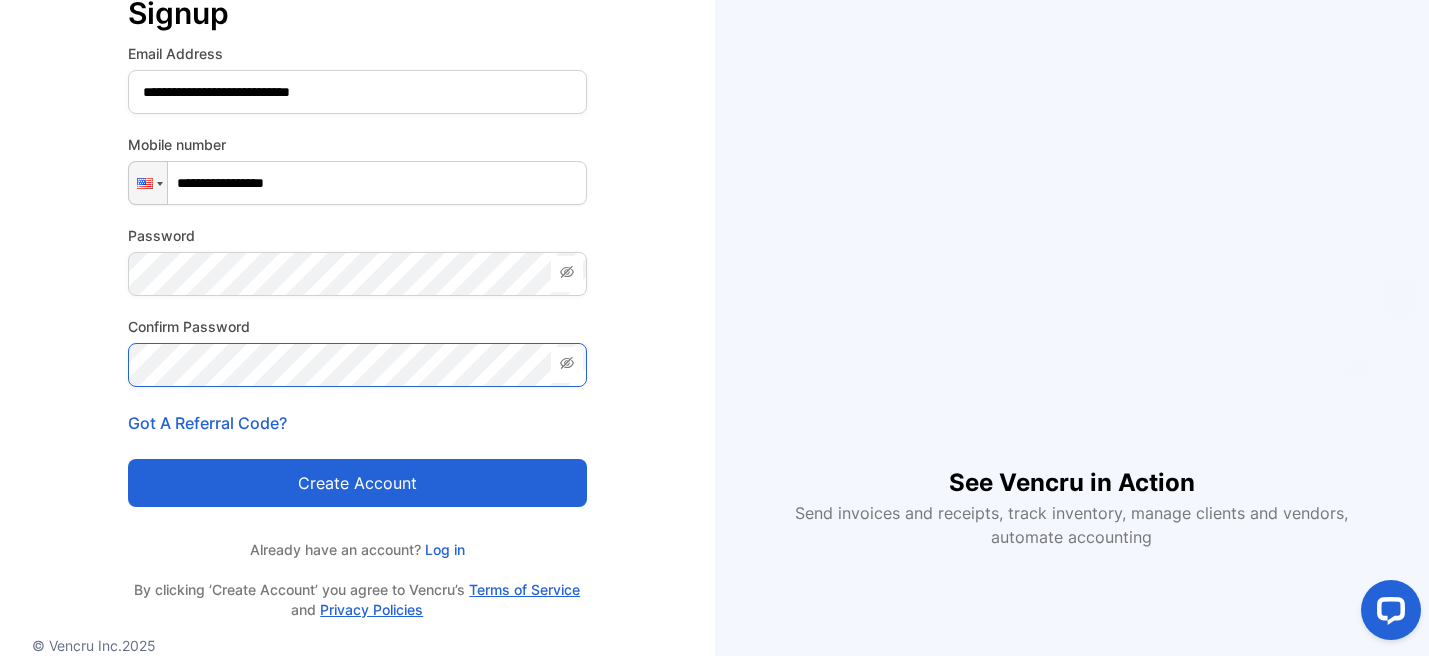 scroll, scrollTop: 208, scrollLeft: 0, axis: vertical 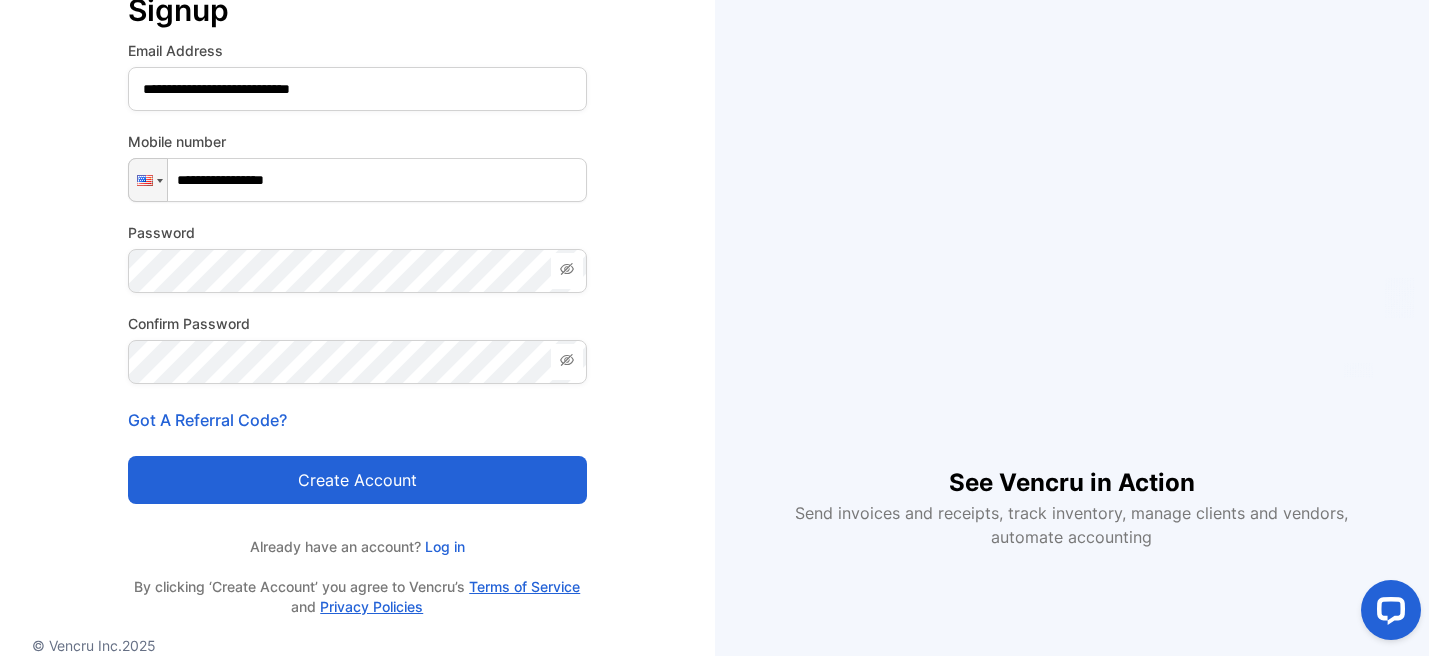 click 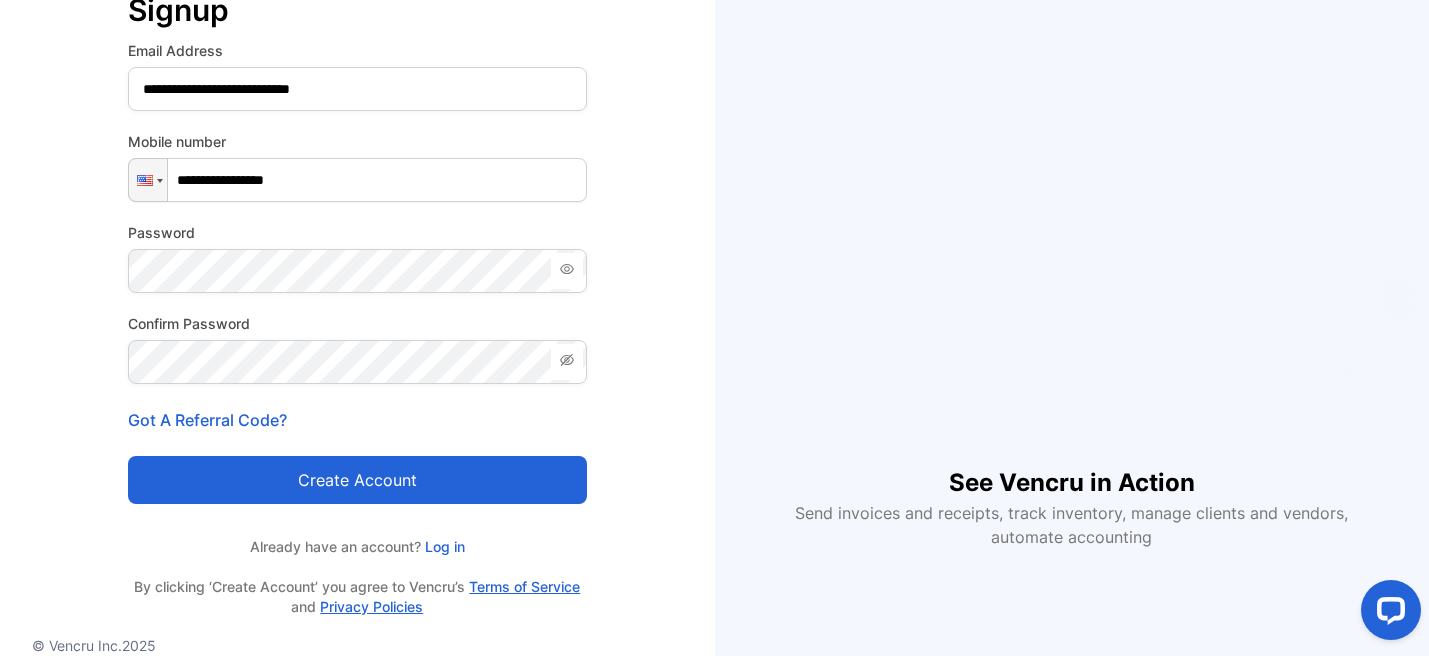 click 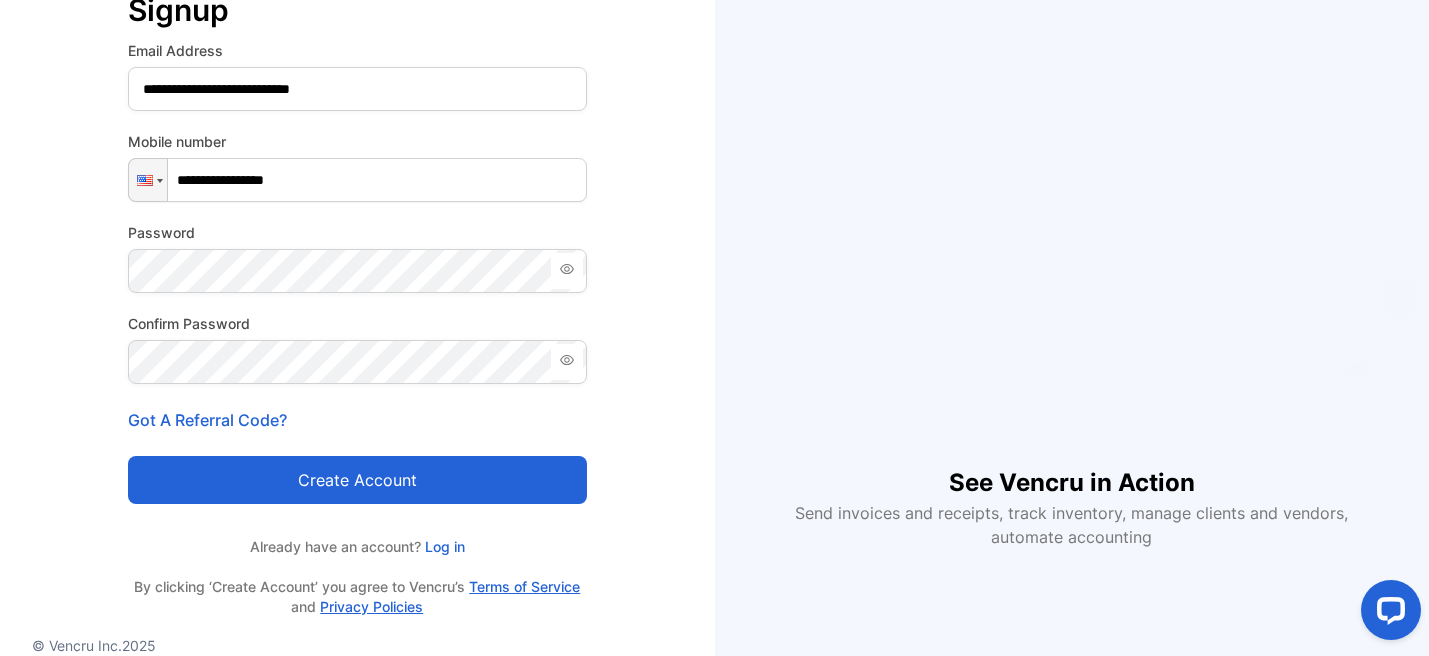click on "Create account" at bounding box center [357, 480] 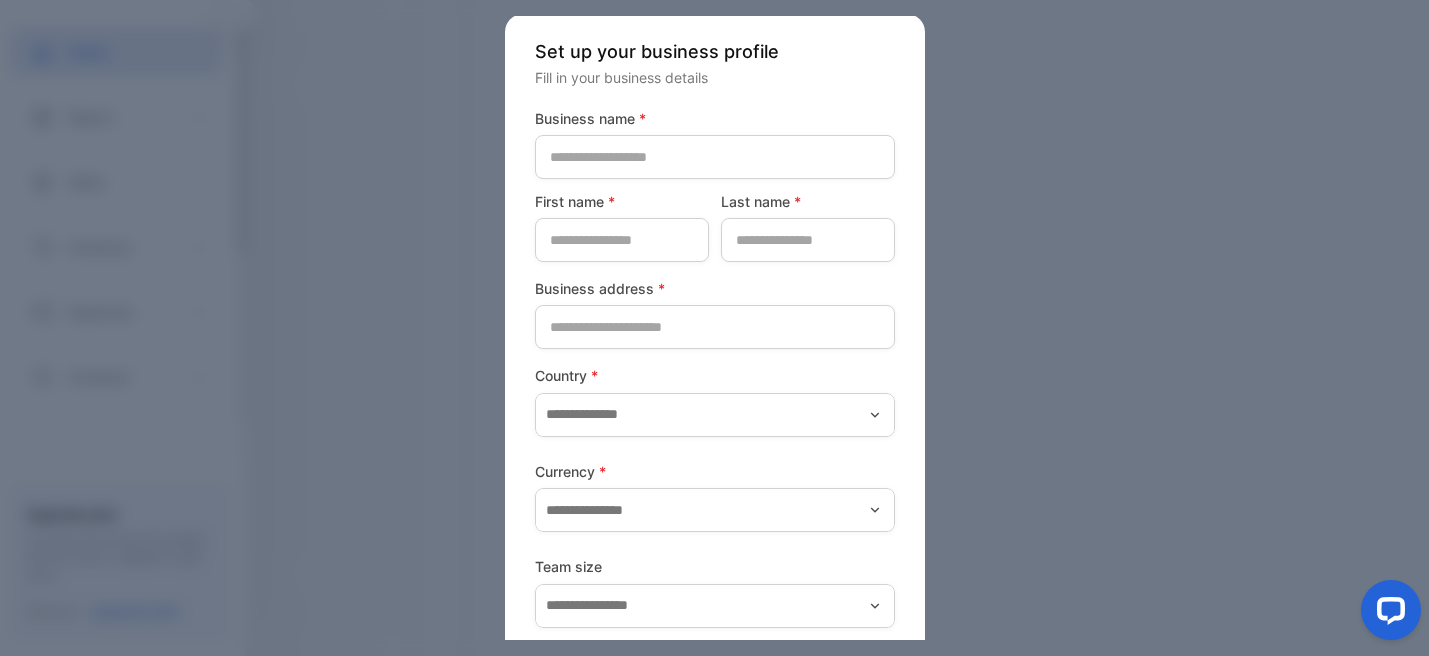 scroll, scrollTop: 0, scrollLeft: 0, axis: both 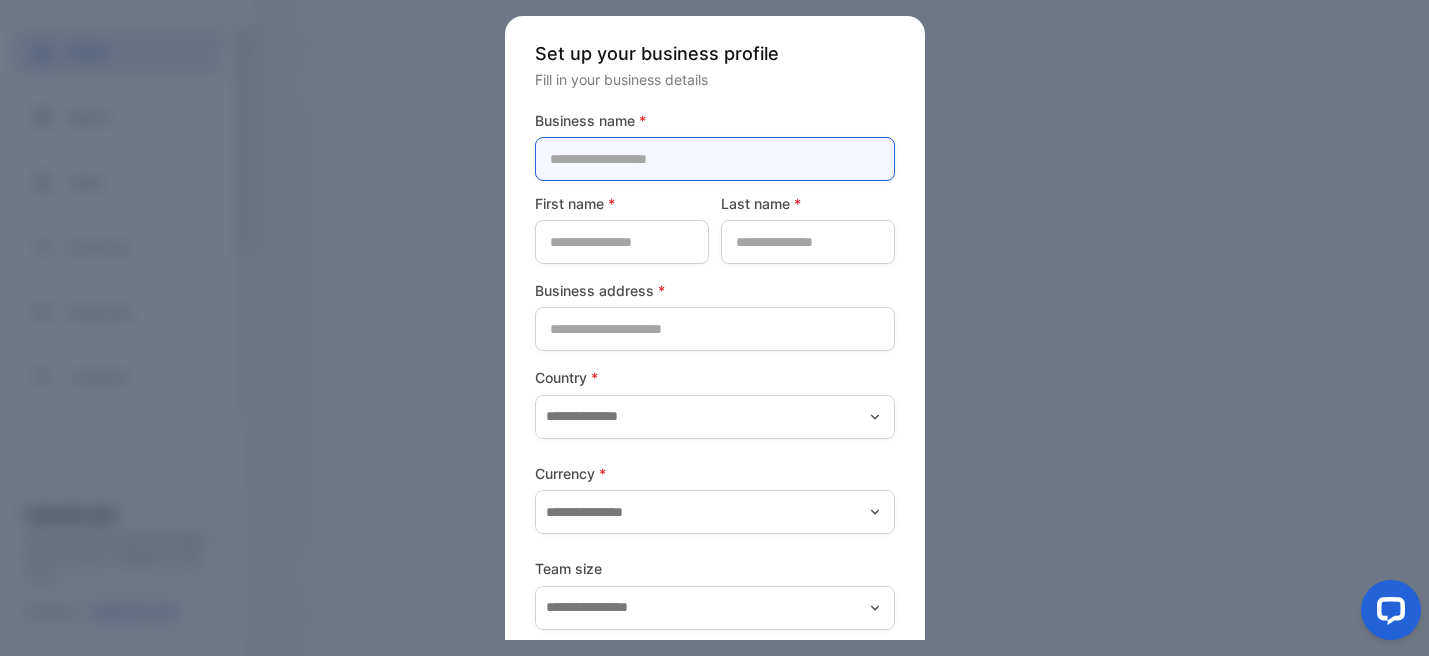 click at bounding box center [715, 159] 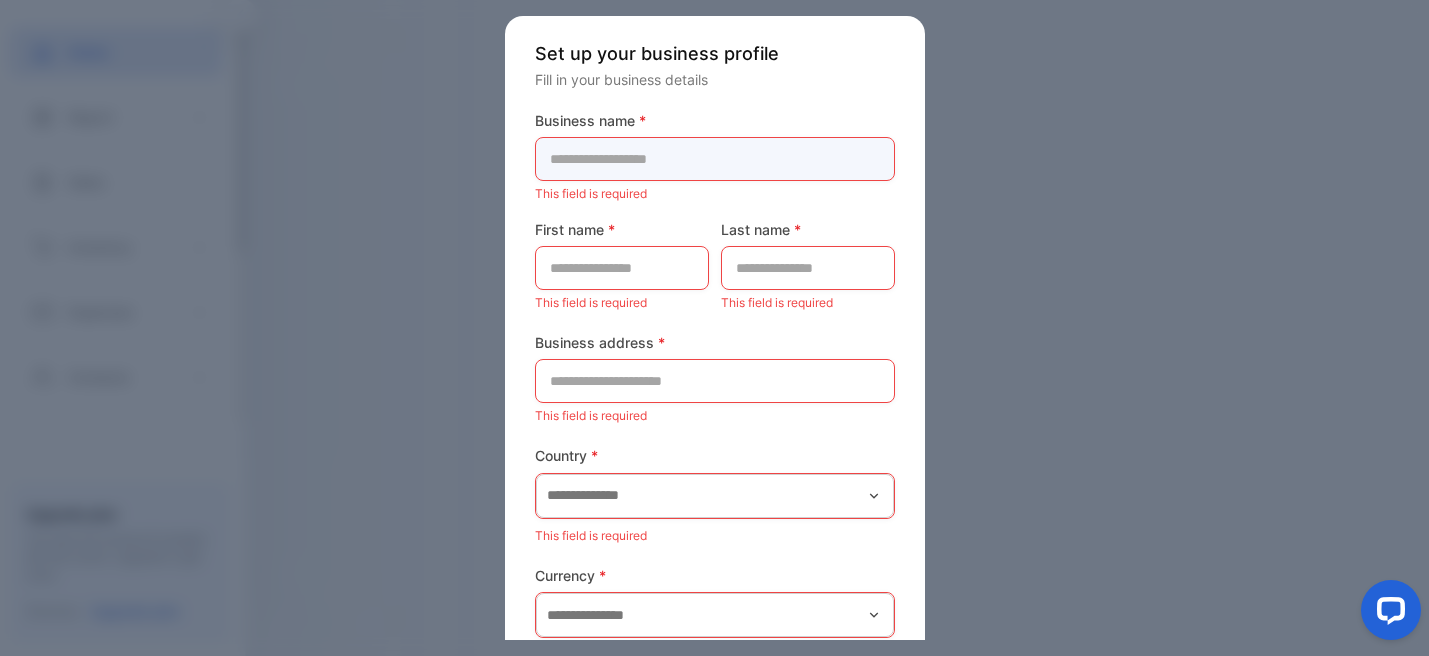 click at bounding box center (715, 159) 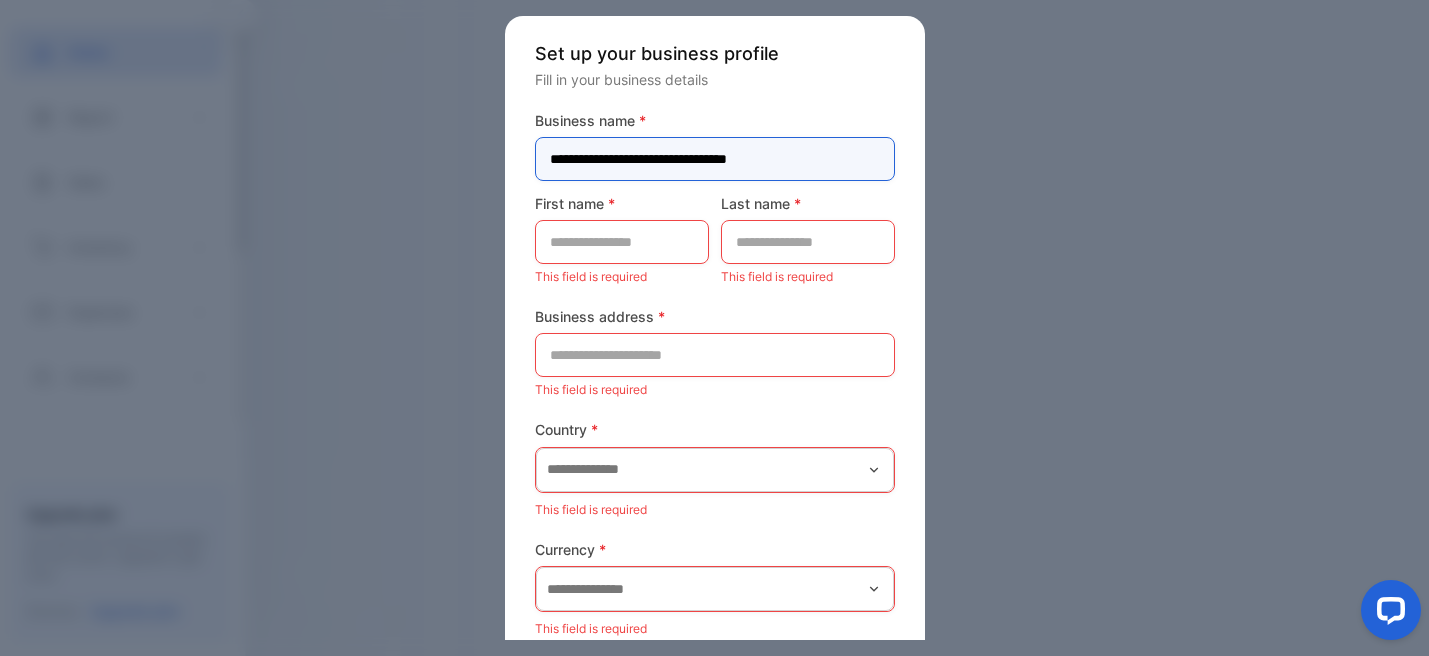 type on "**********" 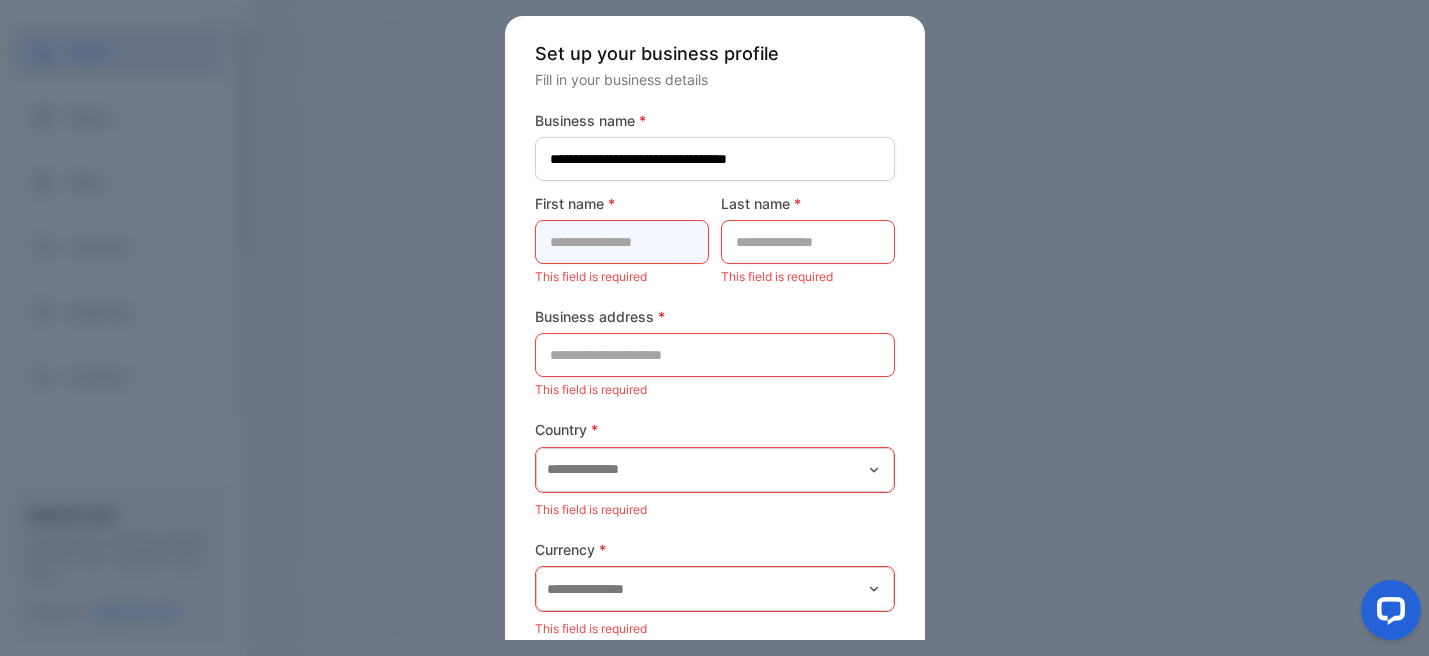 click at bounding box center (622, 242) 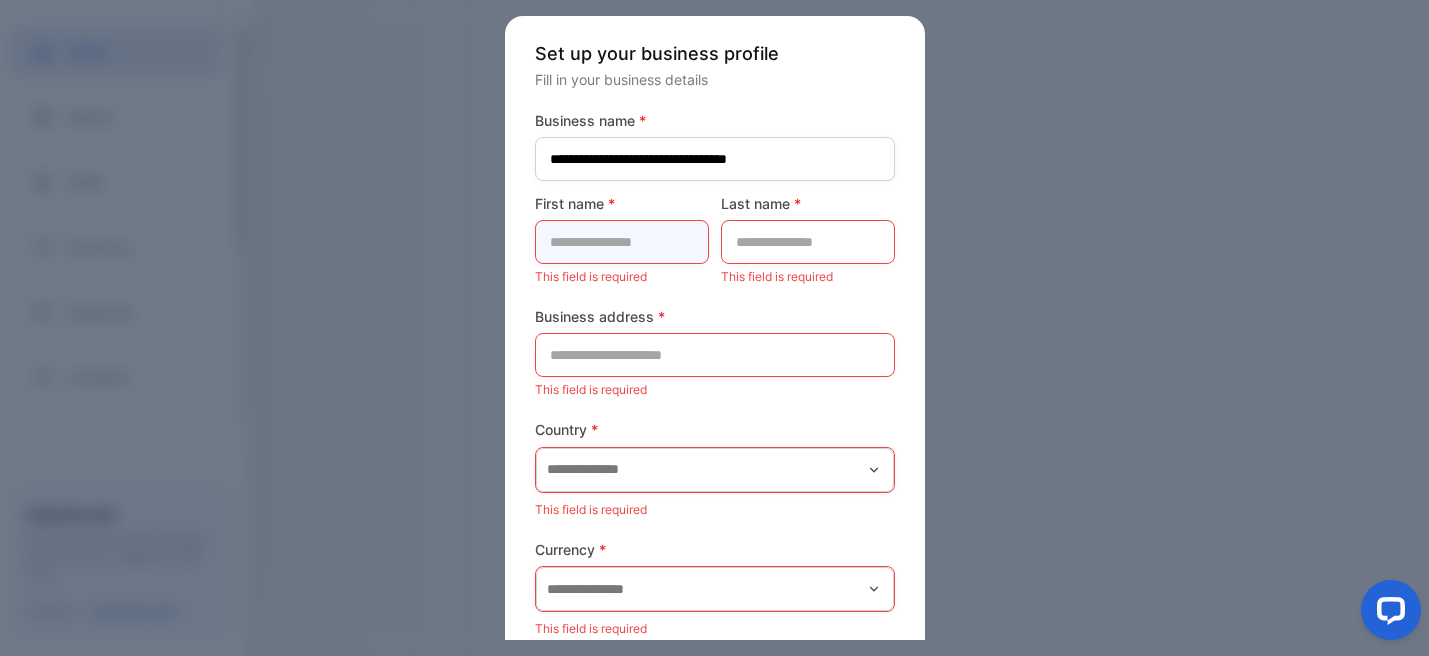 type on "*******" 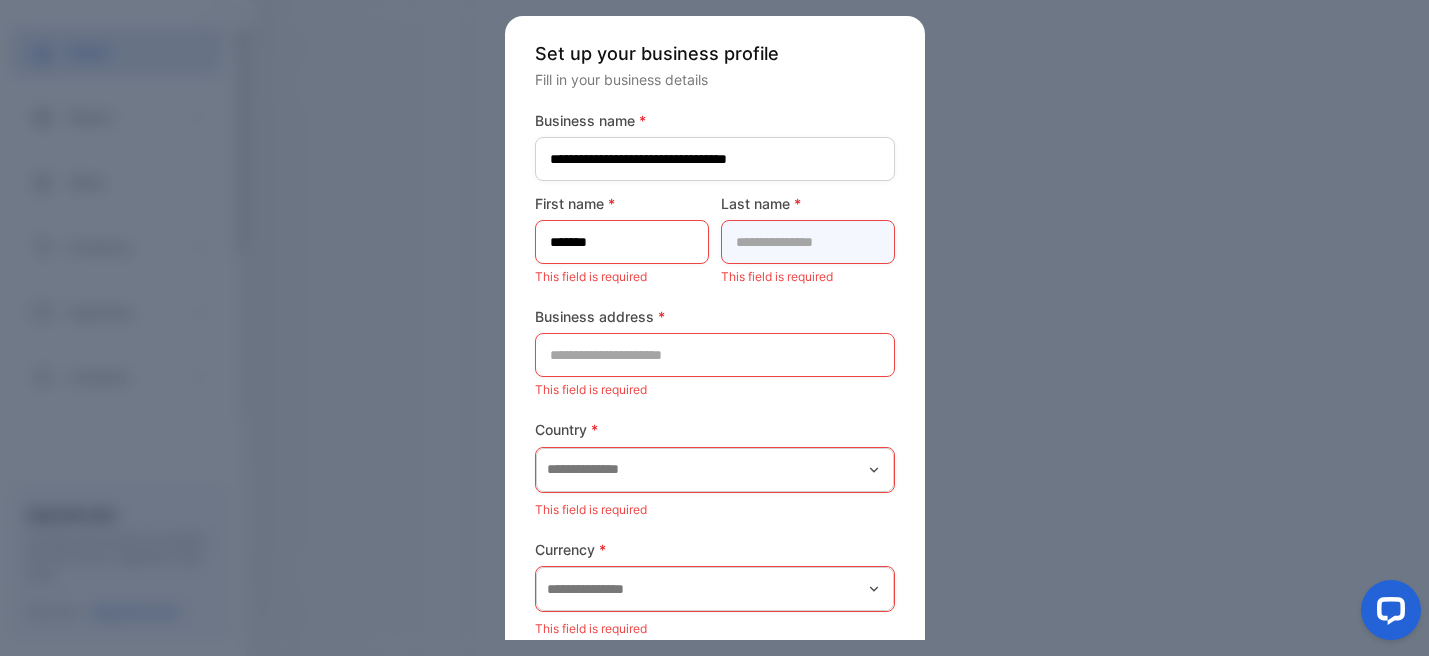 type on "*******" 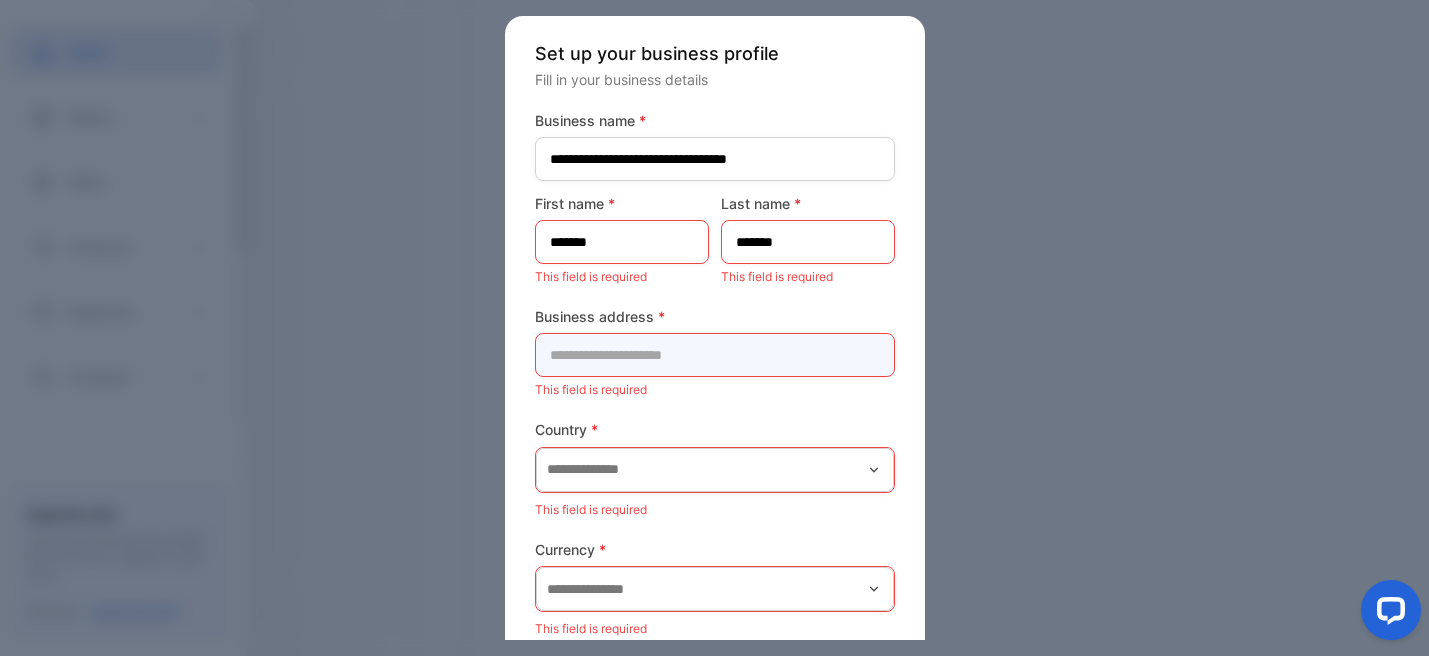 type on "**********" 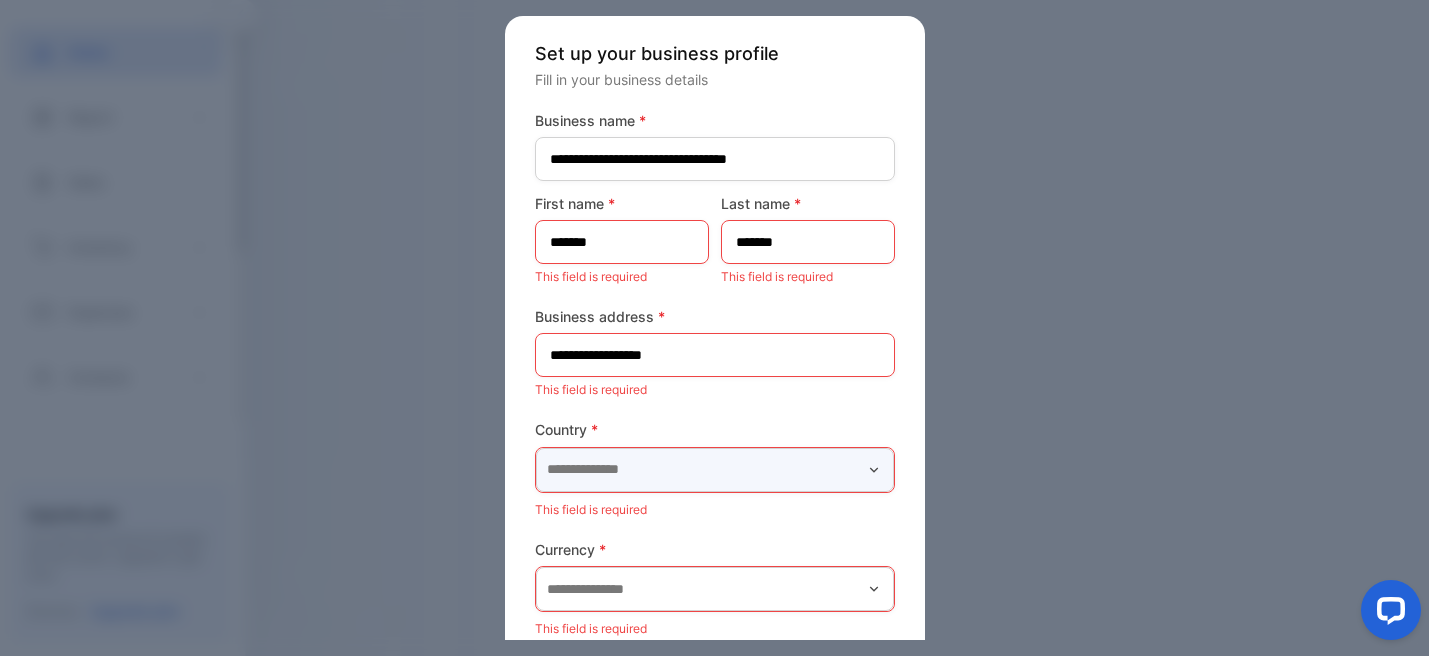 type on "**********" 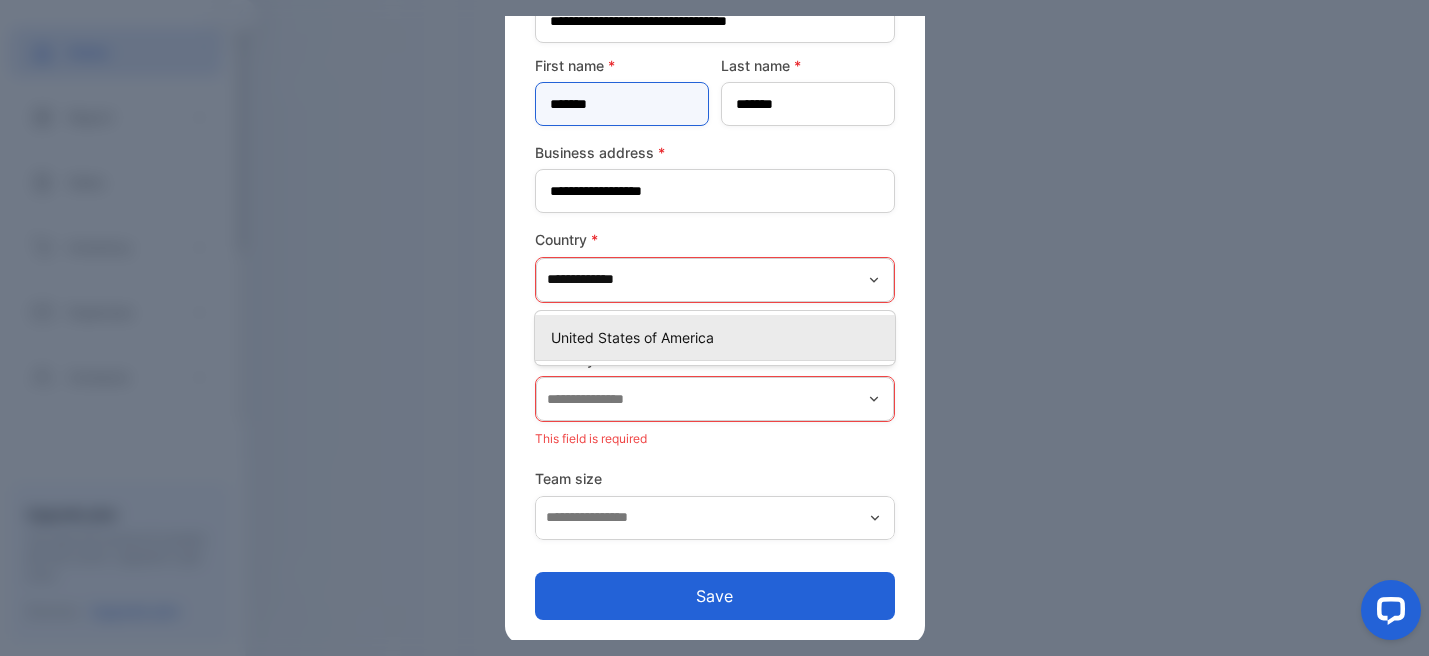 scroll, scrollTop: 142, scrollLeft: 0, axis: vertical 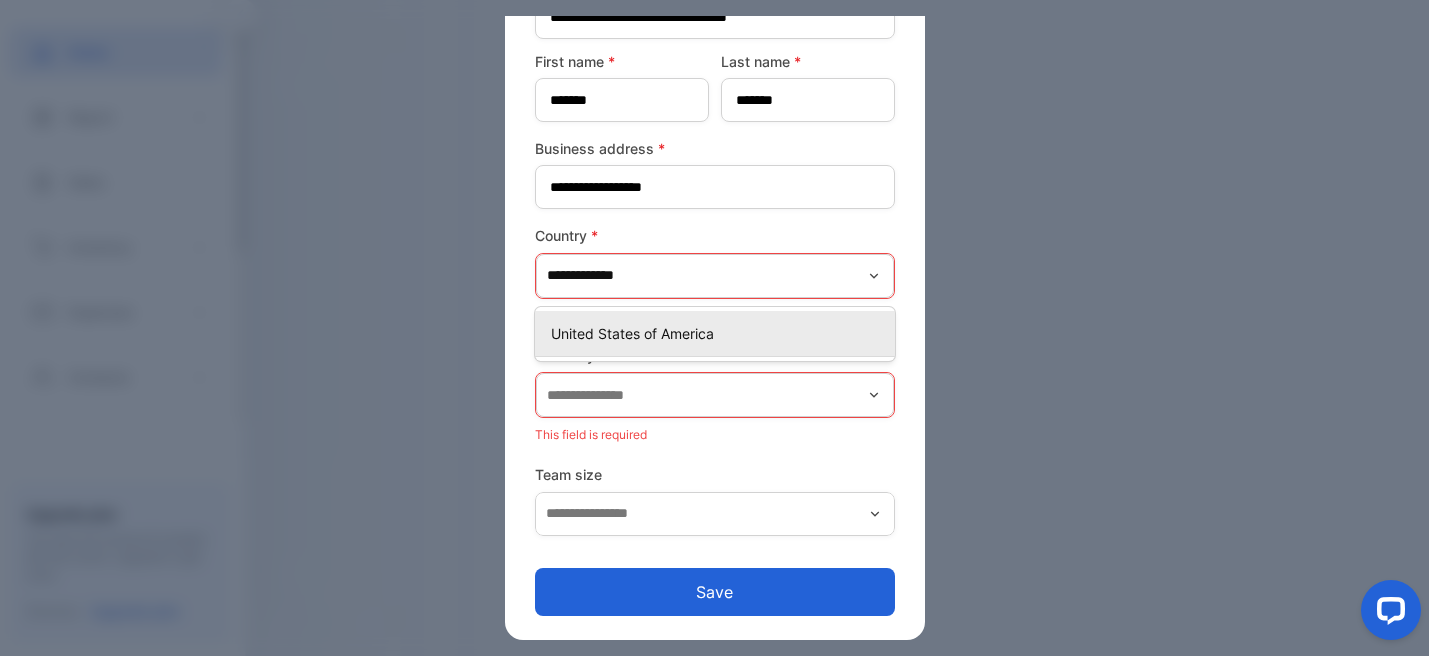 click on "United States of America" at bounding box center (719, 333) 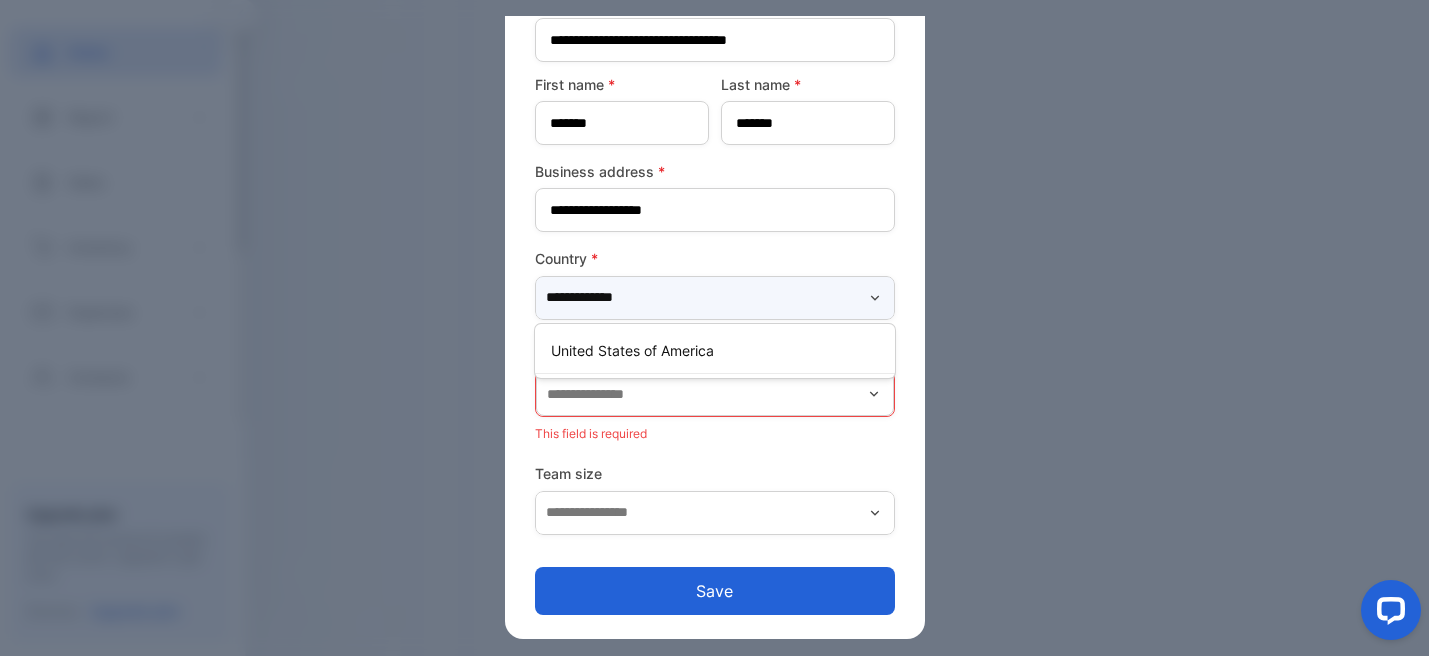 scroll, scrollTop: 118, scrollLeft: 0, axis: vertical 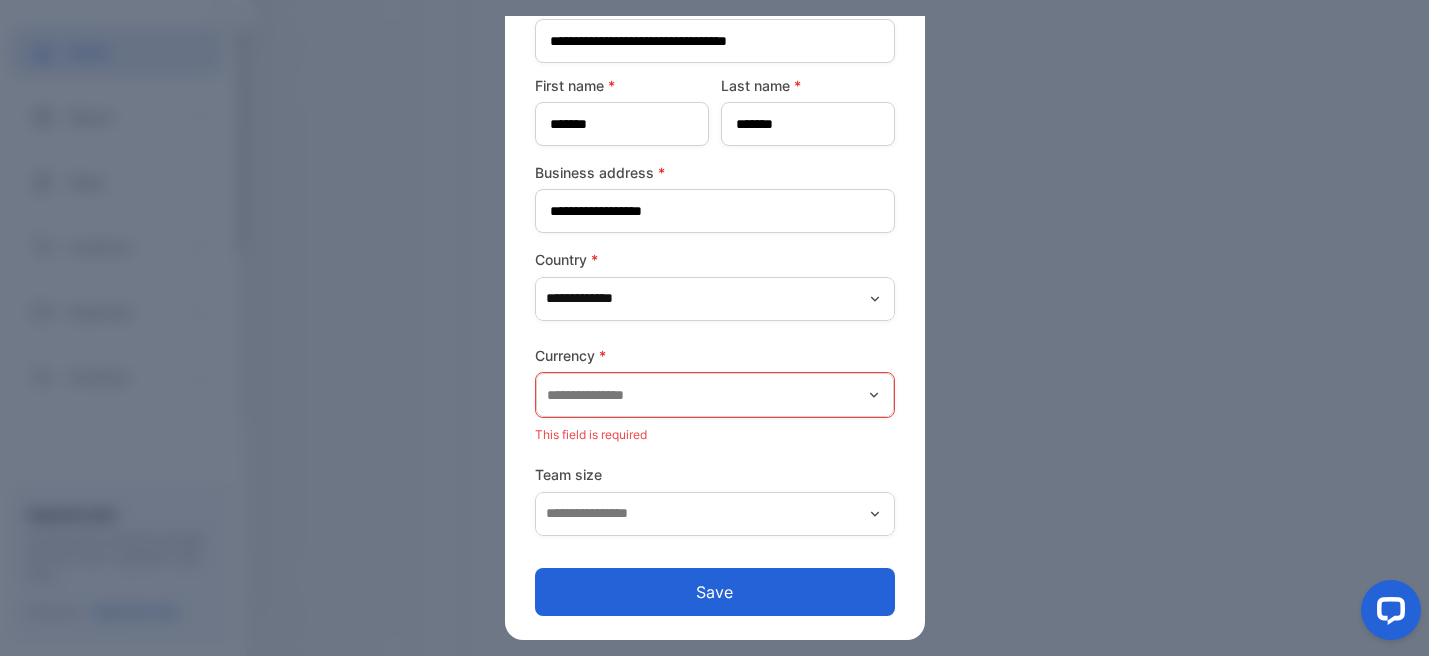 click on "Currency   *" at bounding box center [715, 355] 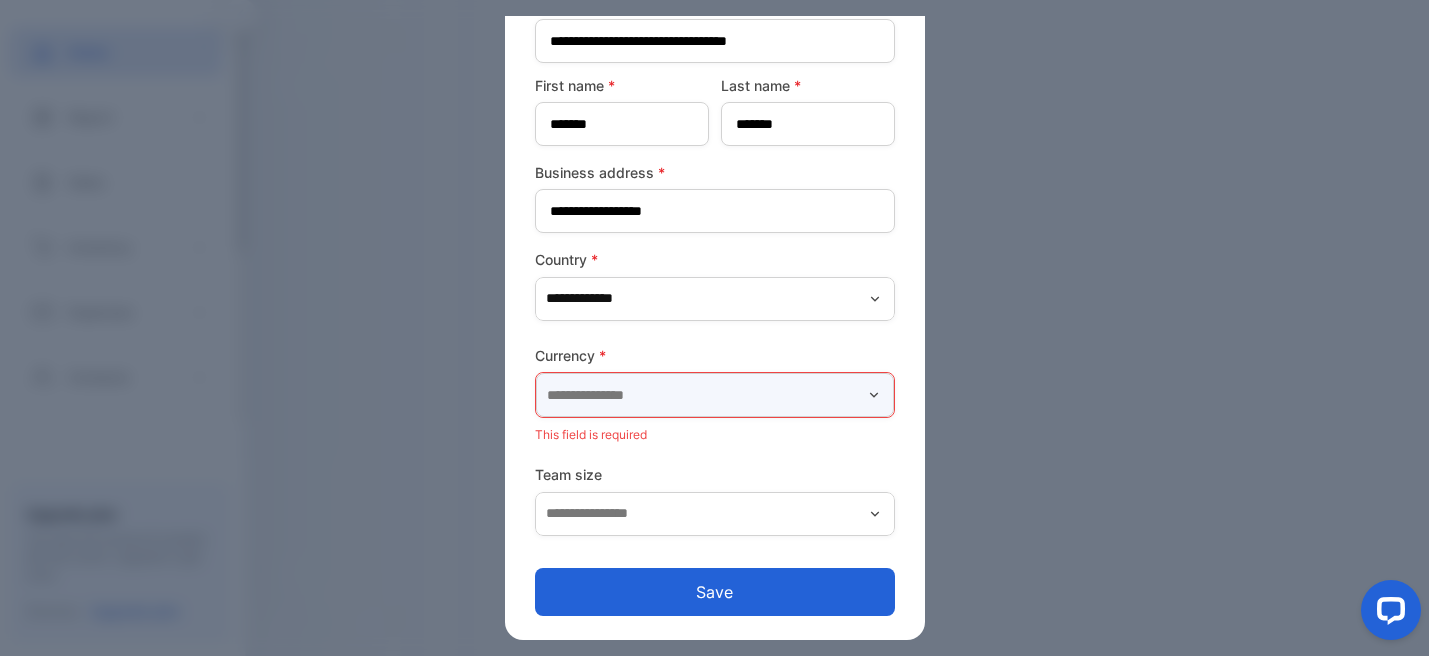 click at bounding box center (715, 395) 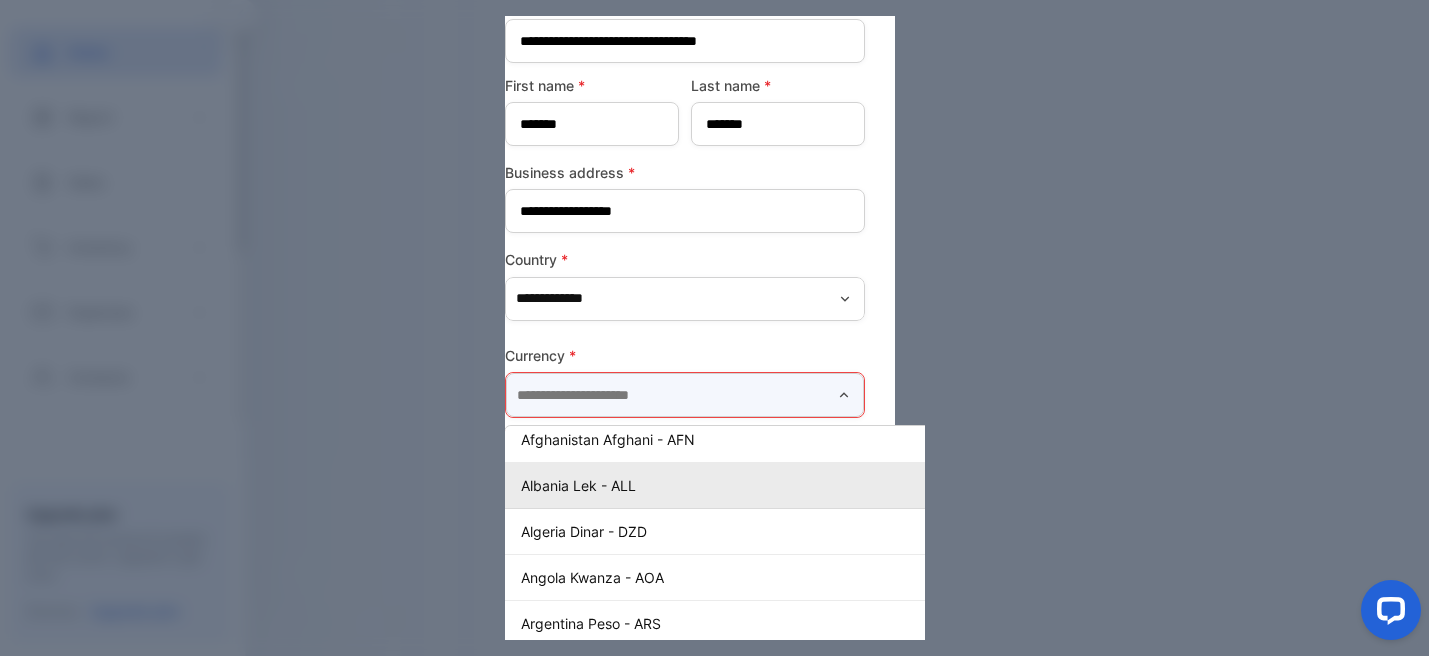 scroll, scrollTop: 0, scrollLeft: 0, axis: both 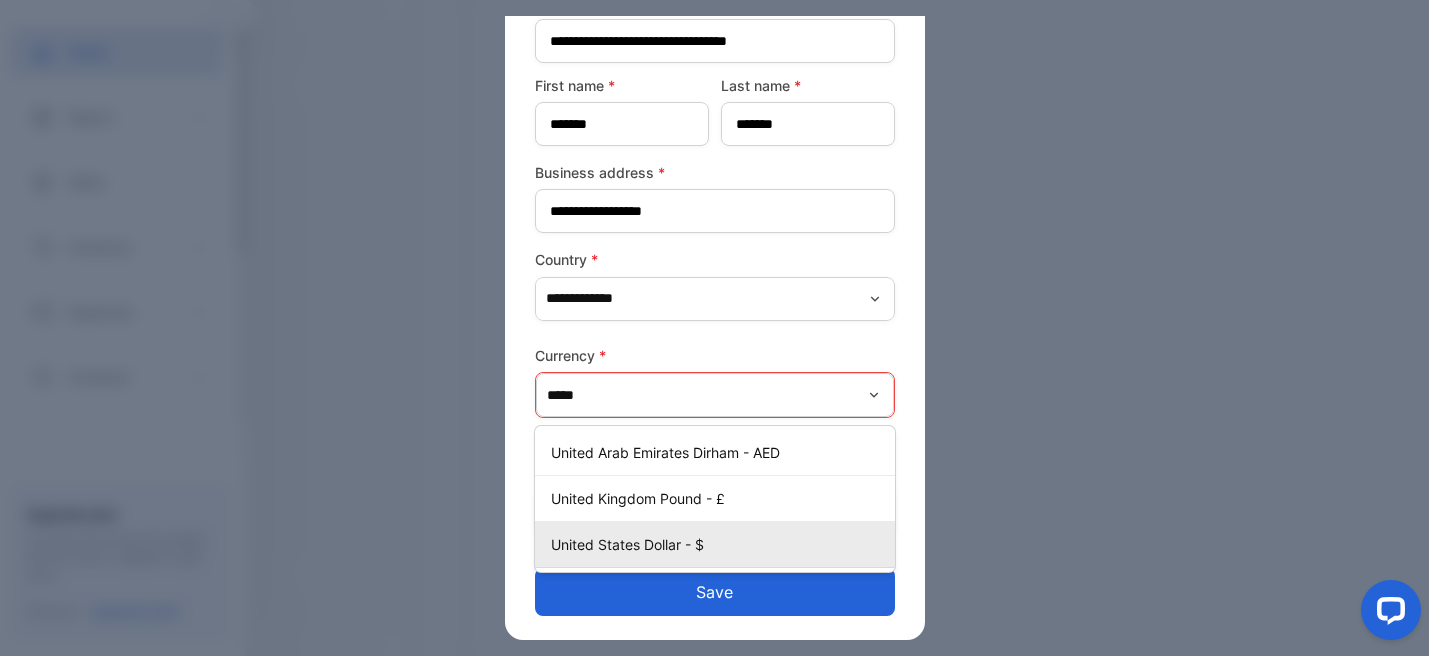 click on "United States Dollar - $" at bounding box center (719, 544) 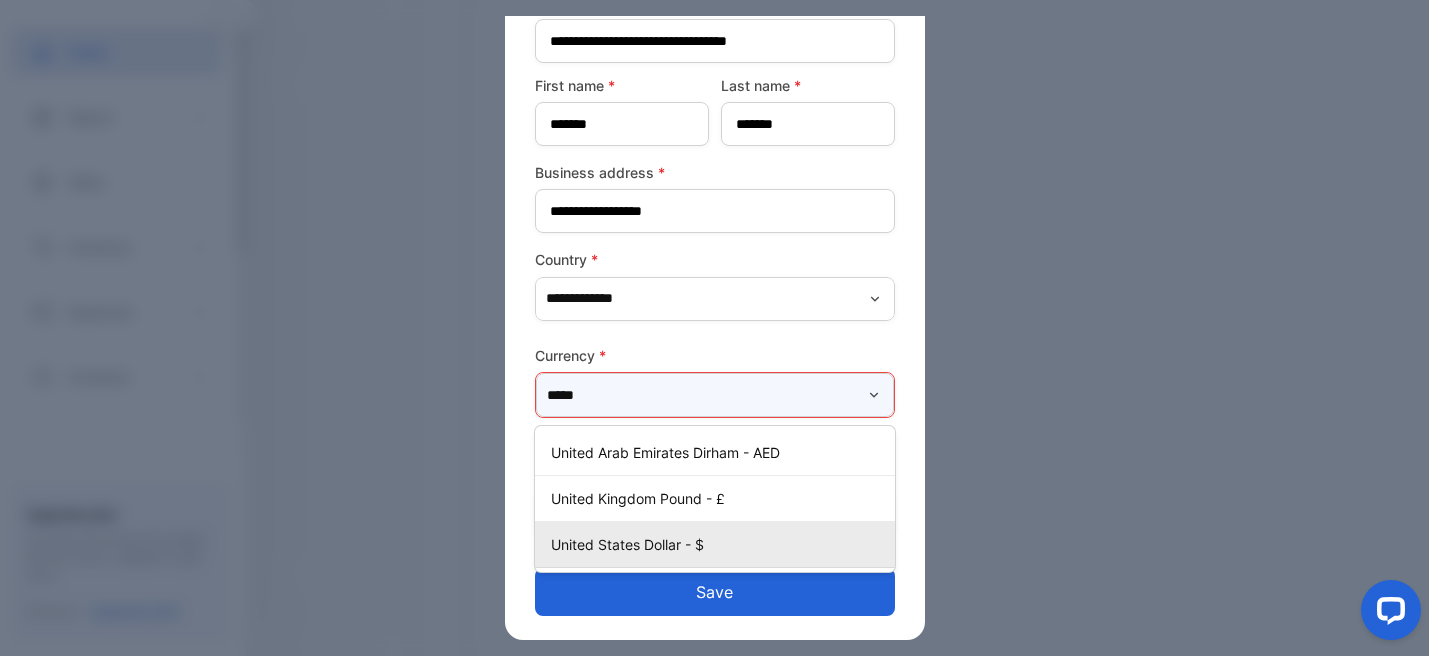 type on "**********" 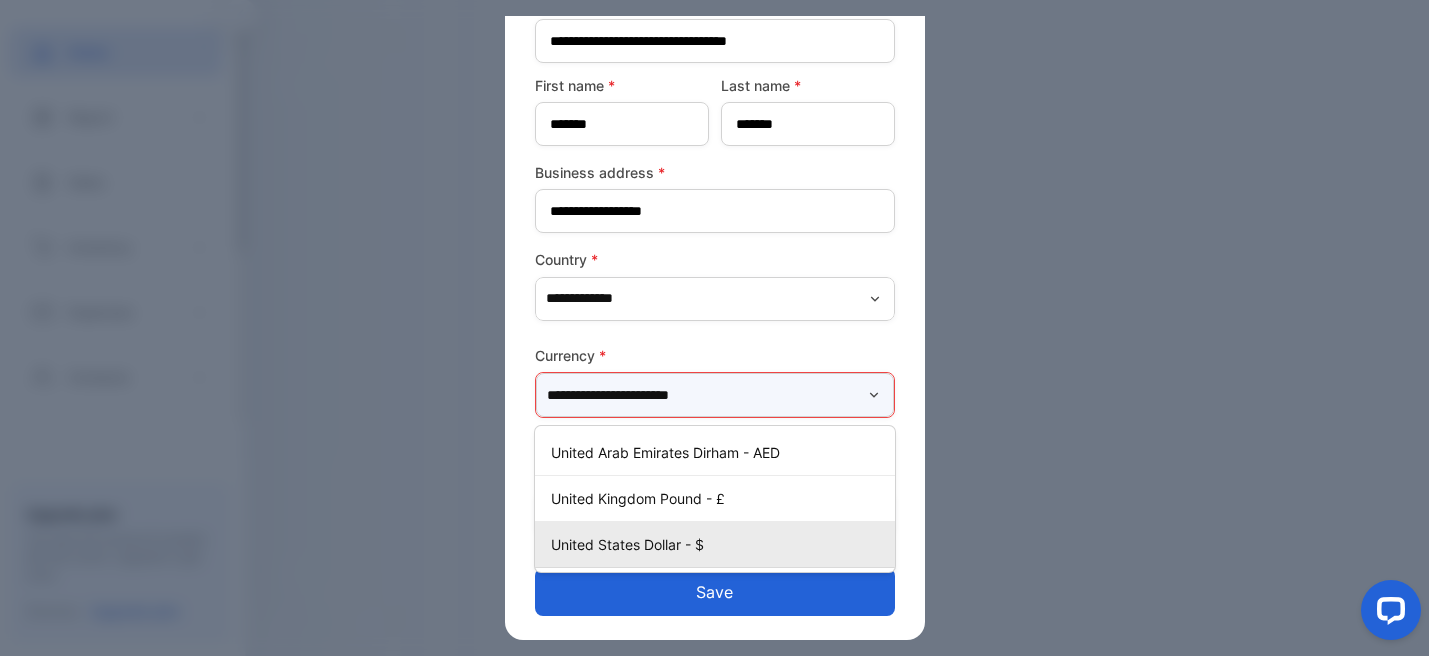 scroll, scrollTop: 94, scrollLeft: 0, axis: vertical 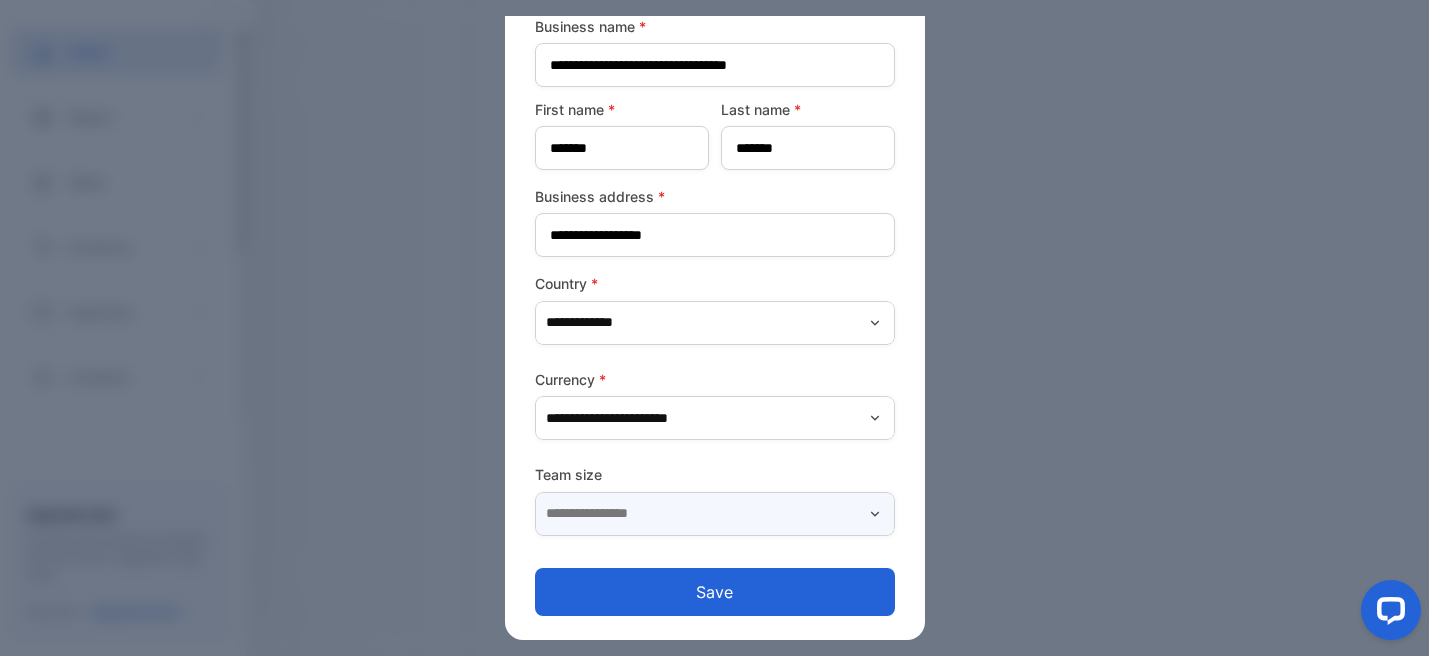 click at bounding box center (715, 514) 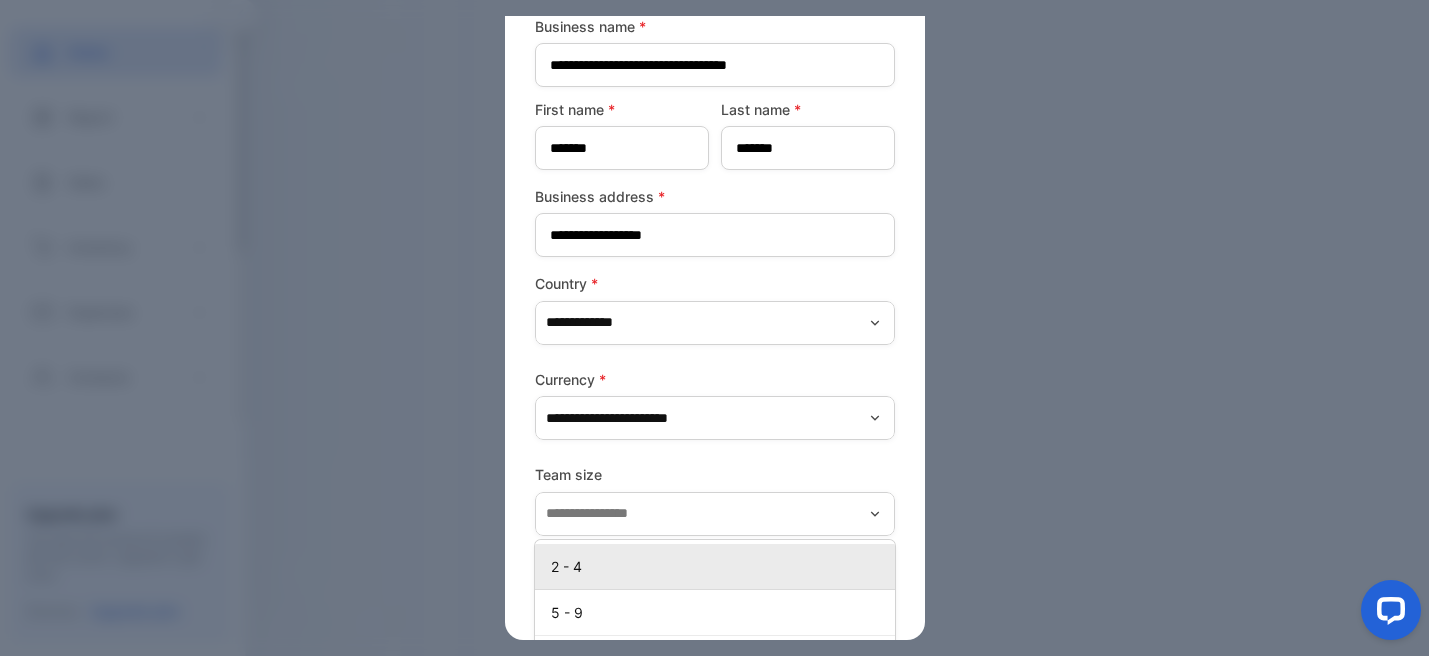 click on "2 - 4" at bounding box center [719, 566] 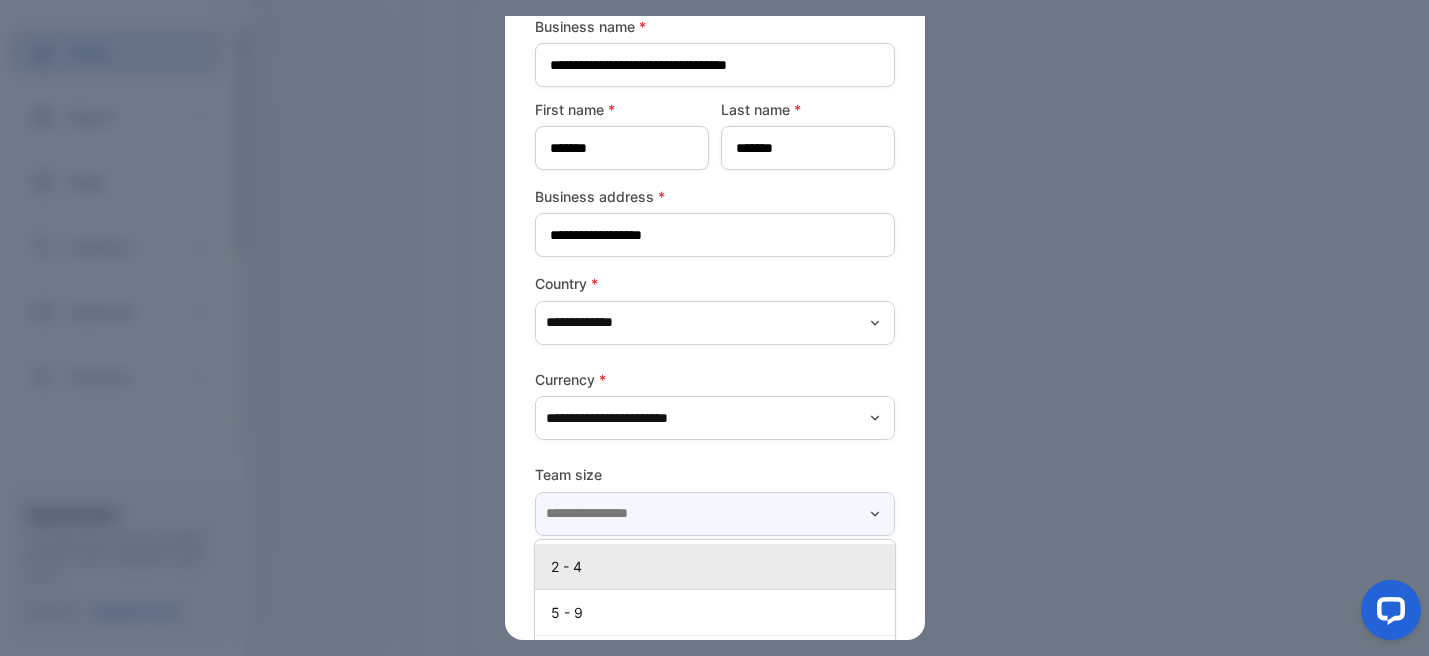 type on "*****" 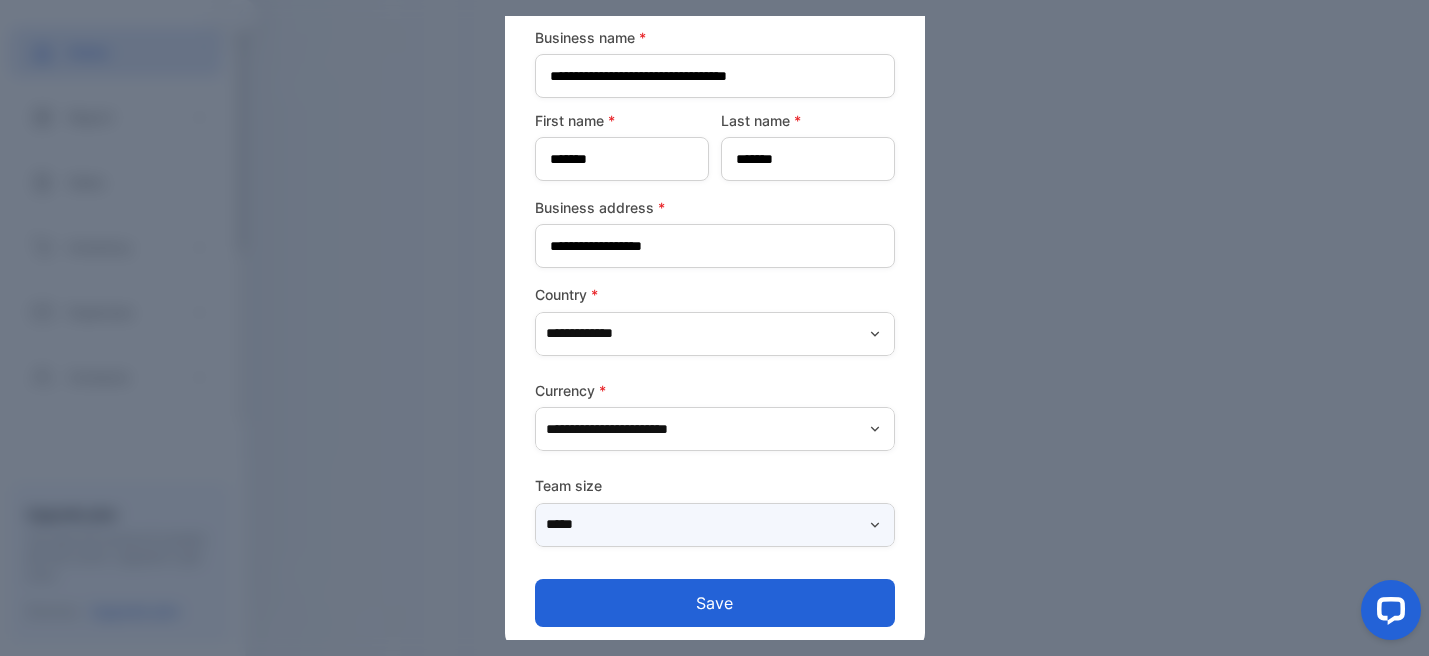 scroll, scrollTop: 94, scrollLeft: 0, axis: vertical 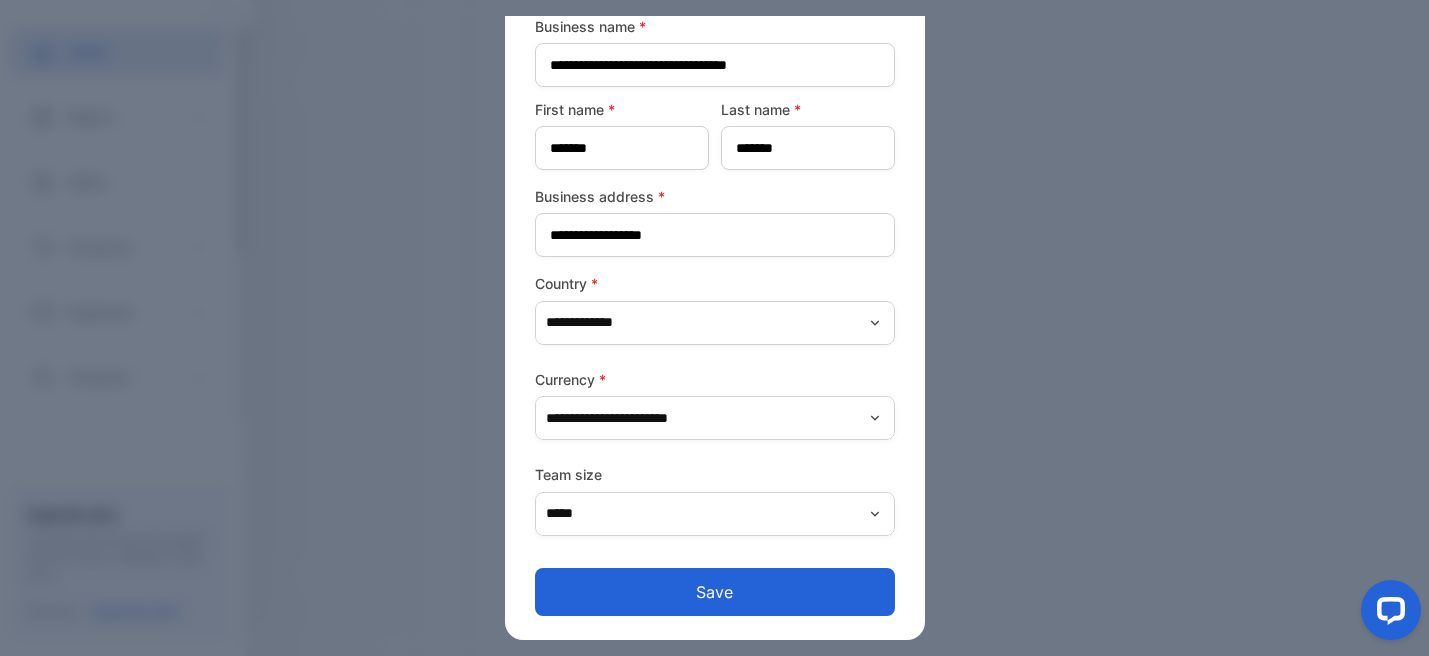 click on "Save" at bounding box center [715, 592] 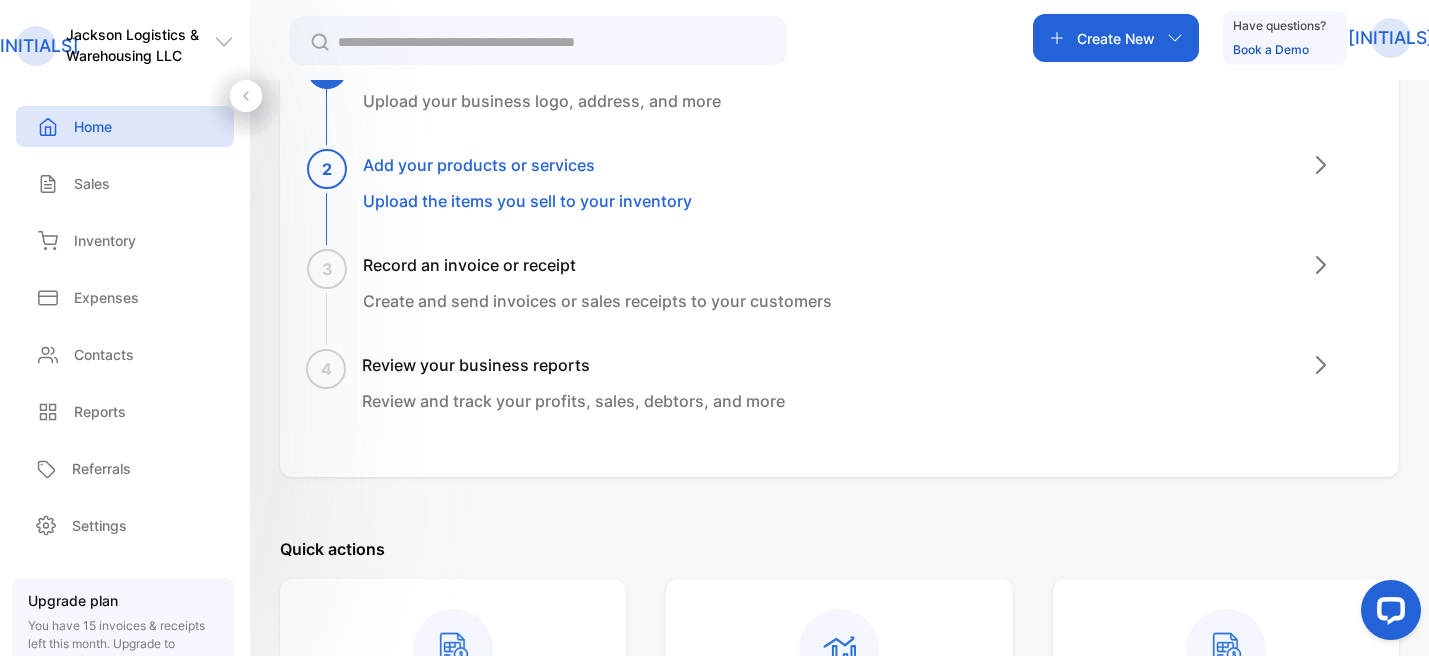 scroll, scrollTop: 0, scrollLeft: 0, axis: both 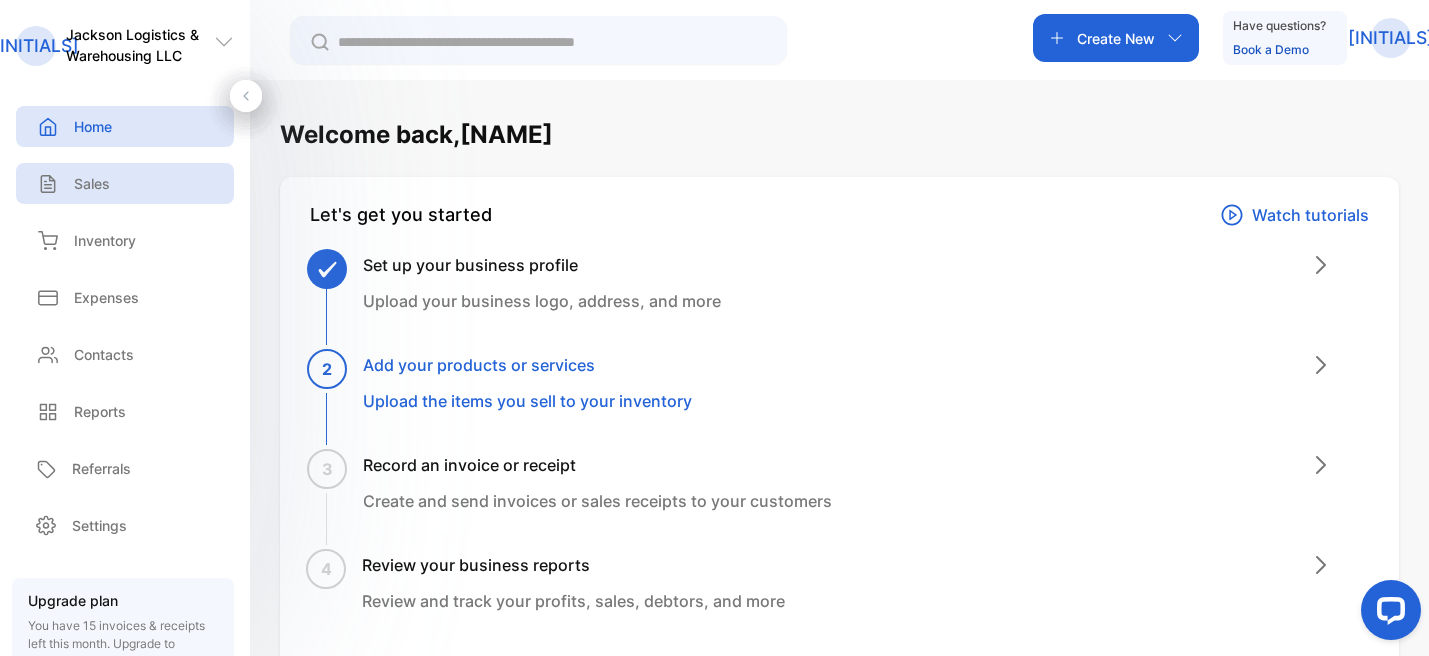 click on "Sales" at bounding box center [92, 183] 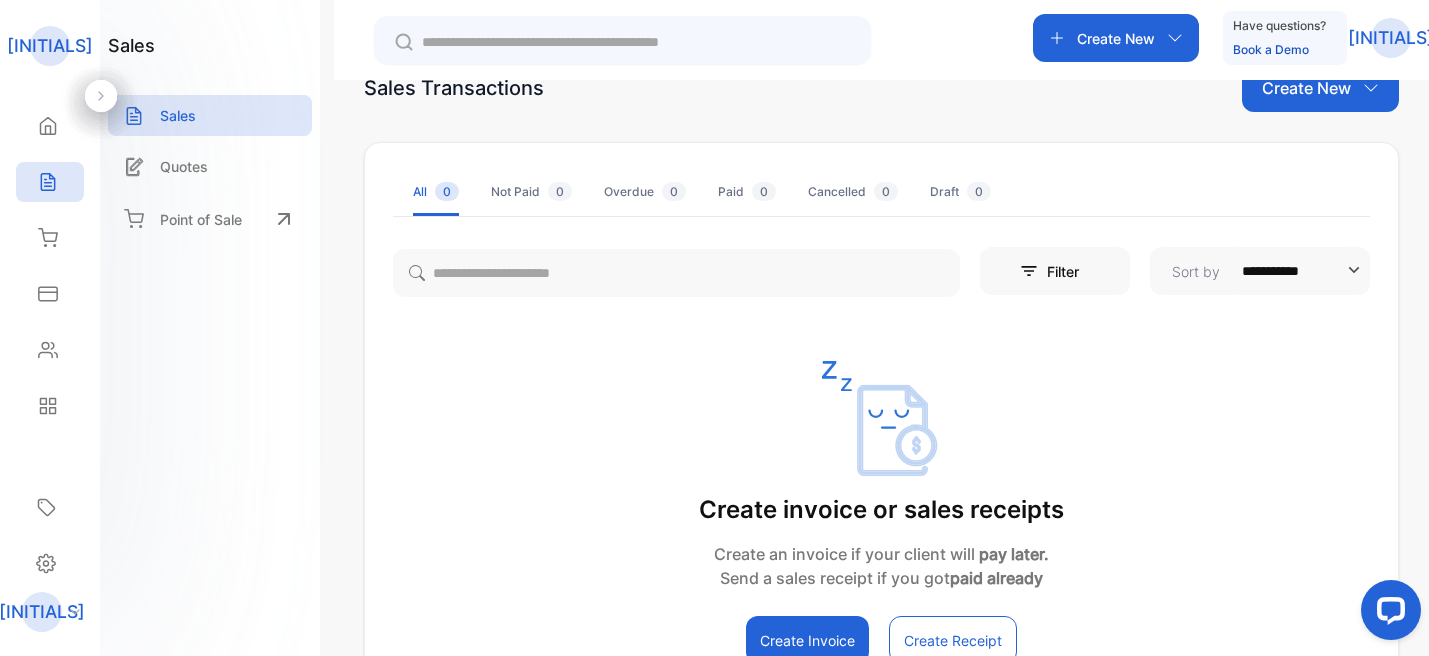 scroll, scrollTop: 18, scrollLeft: 0, axis: vertical 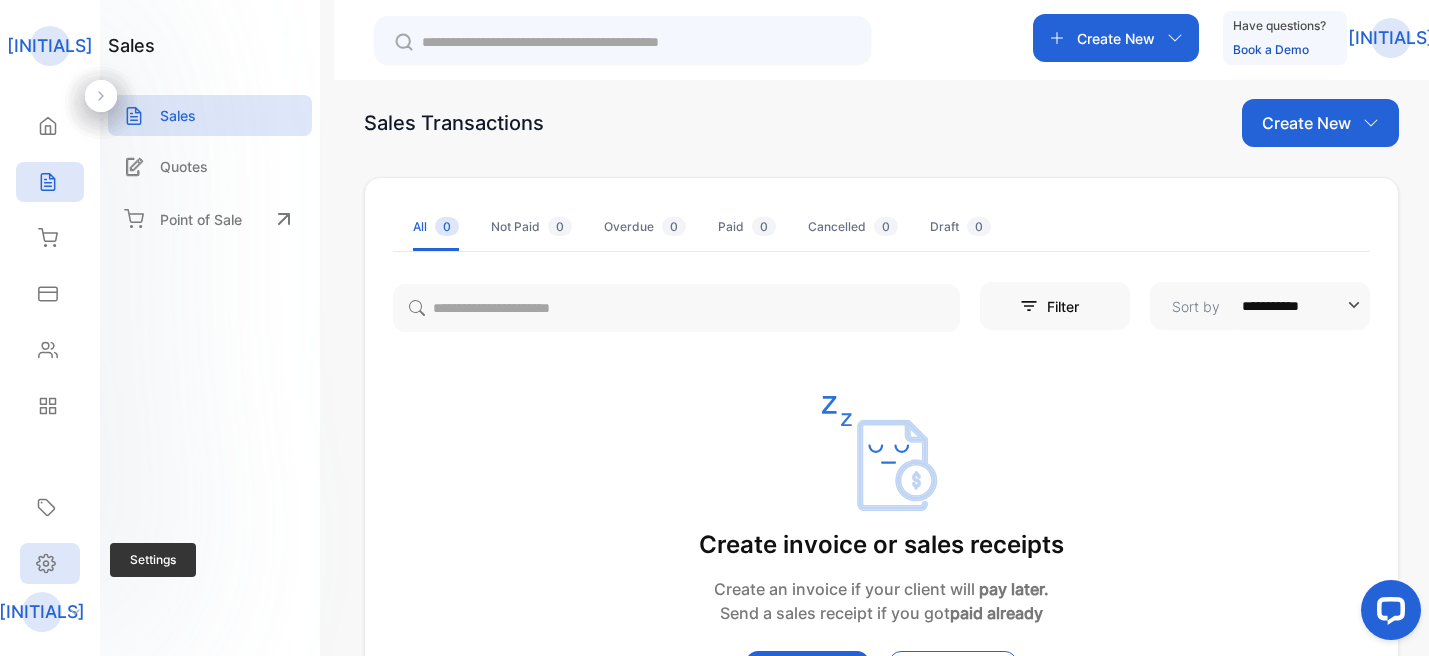 click 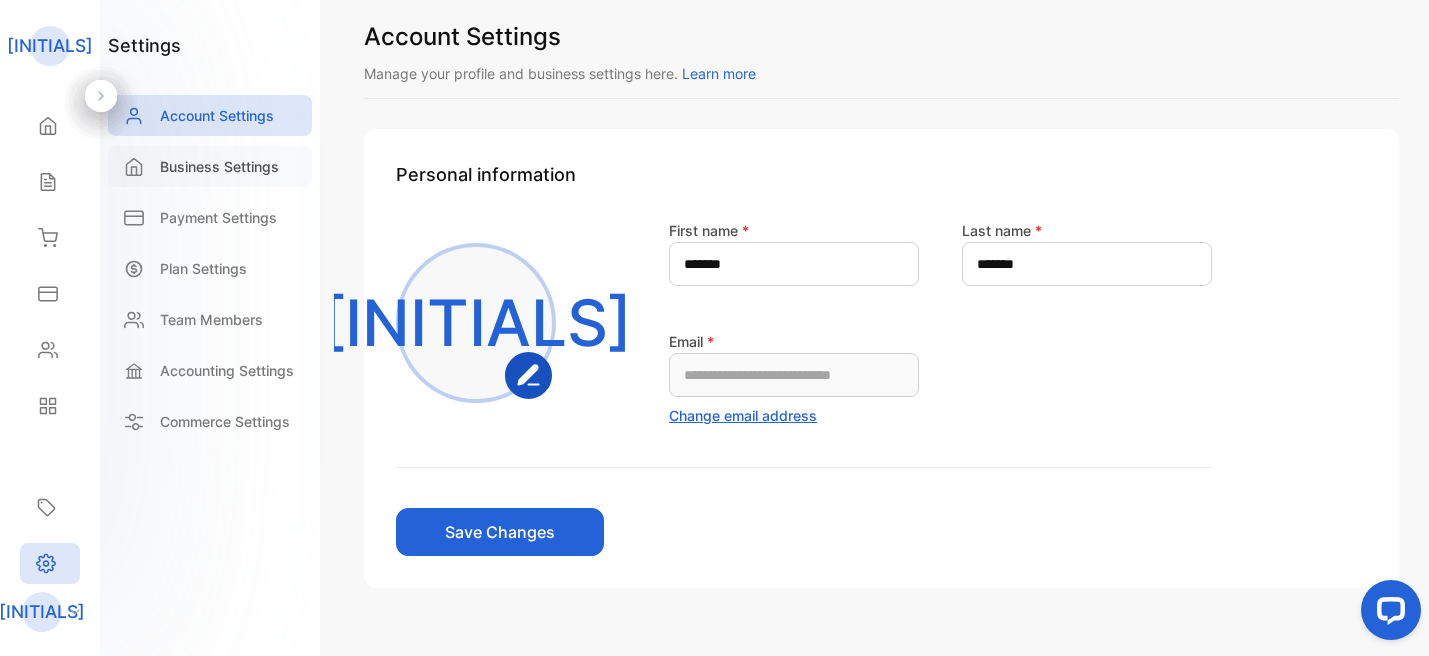 click on "Business Settings" at bounding box center (219, 166) 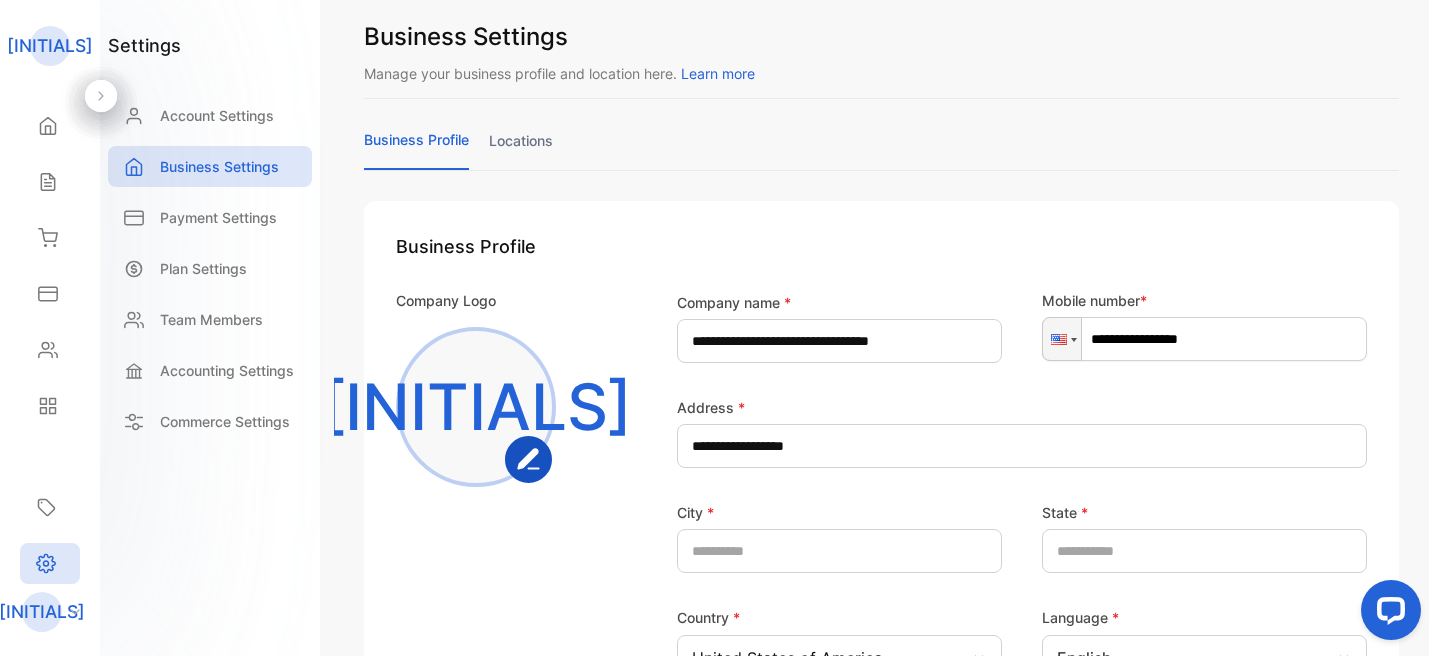 click on "**********" at bounding box center (881, 585) 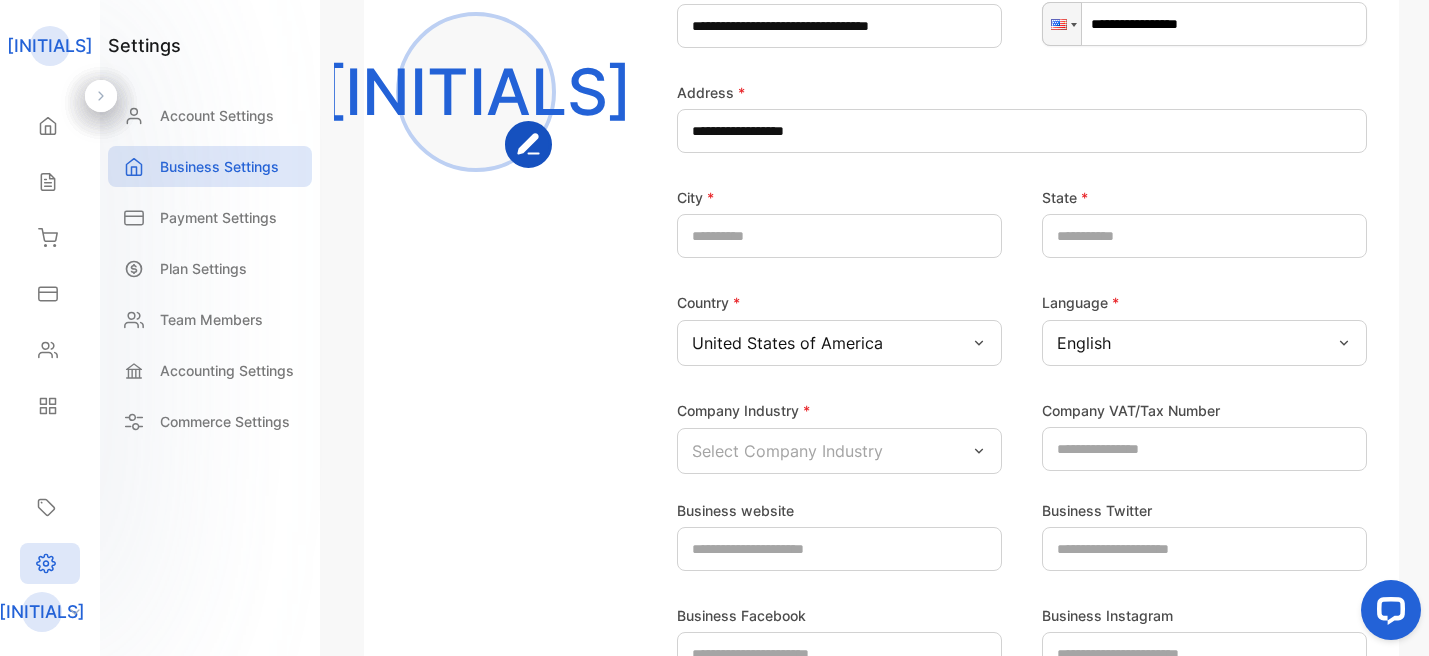 scroll, scrollTop: 338, scrollLeft: 0, axis: vertical 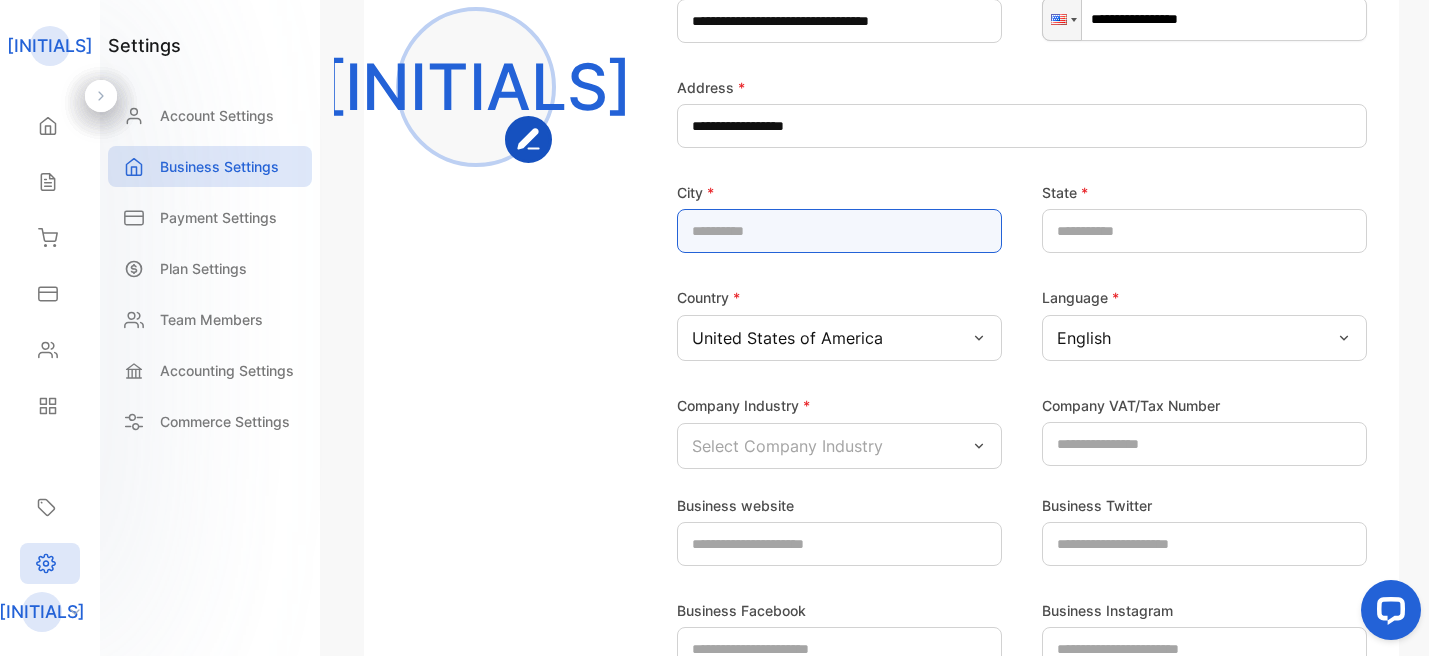click at bounding box center [839, 231] 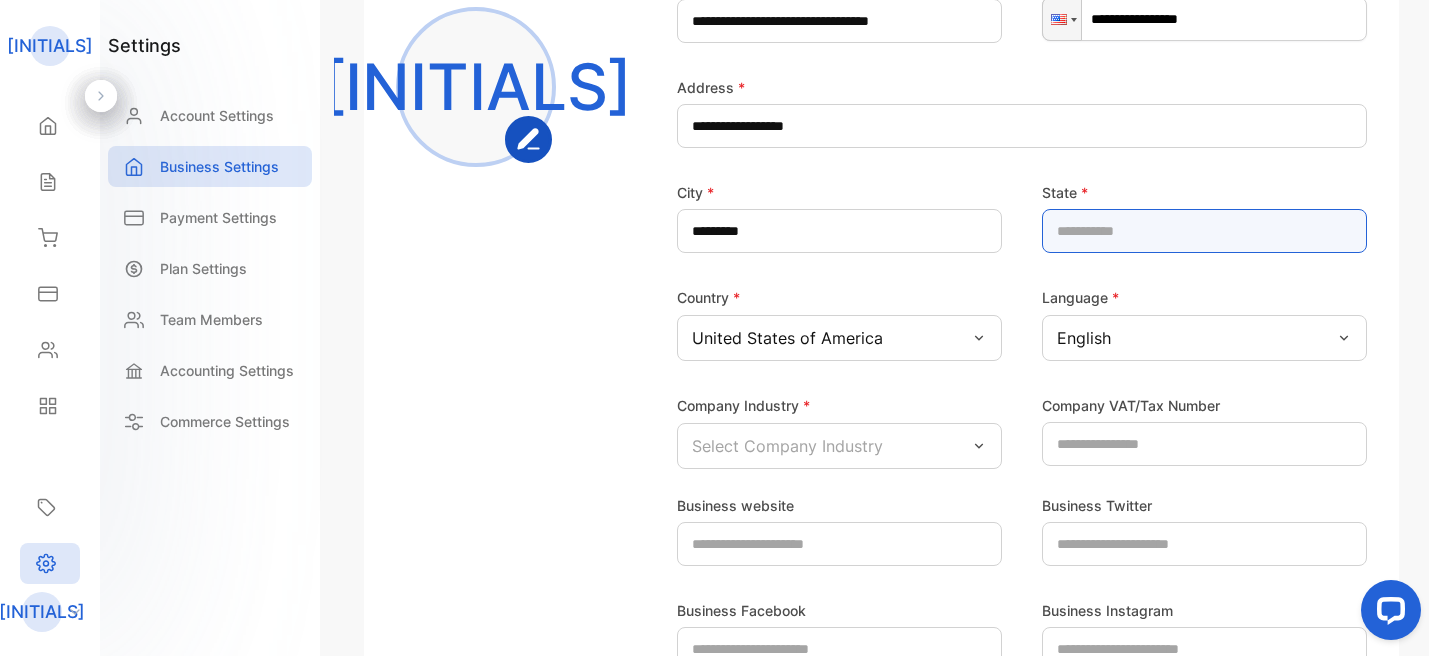 type on "****" 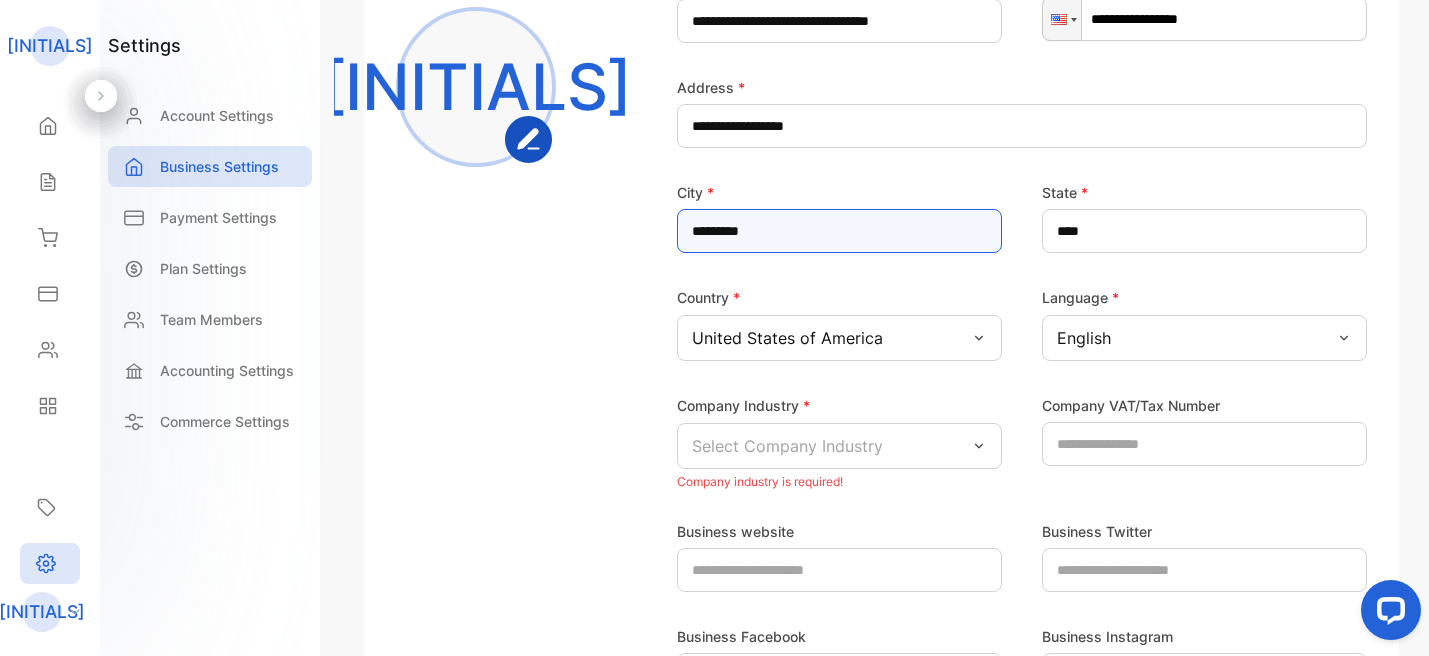 click on "*********" at bounding box center (839, 231) 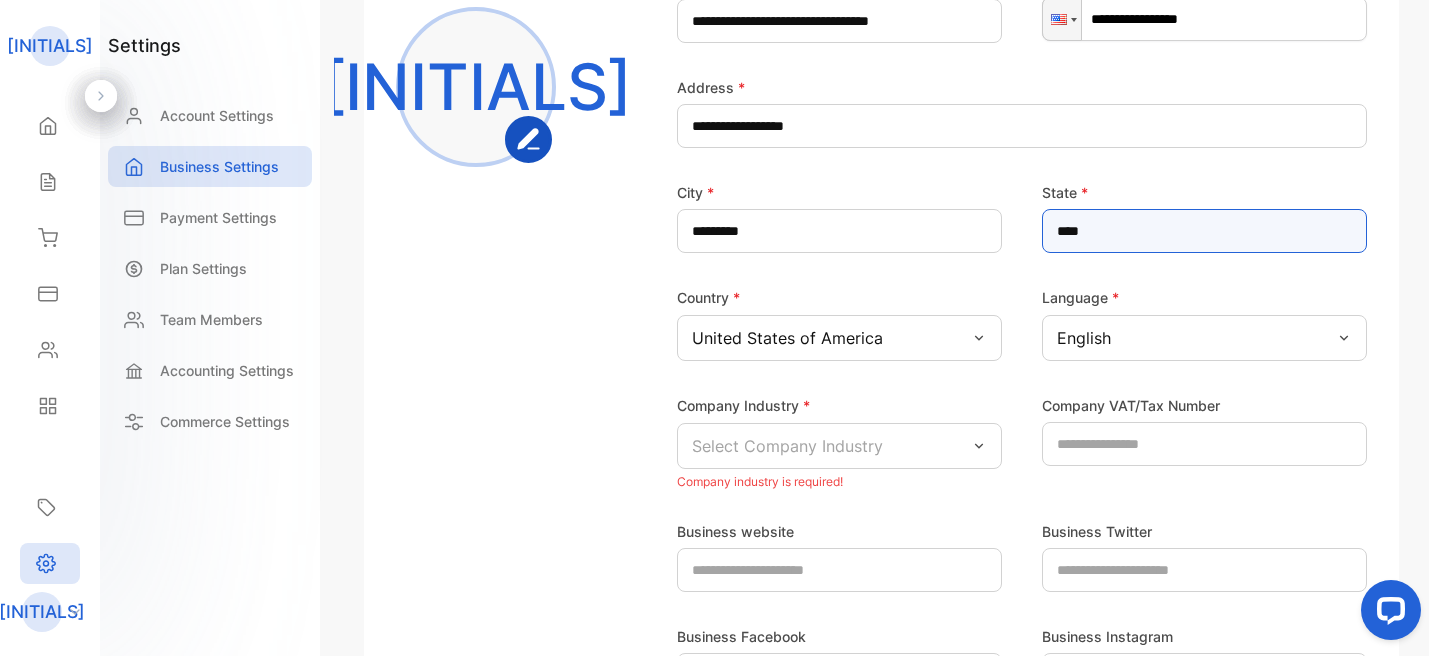 click on "****" at bounding box center [1204, 231] 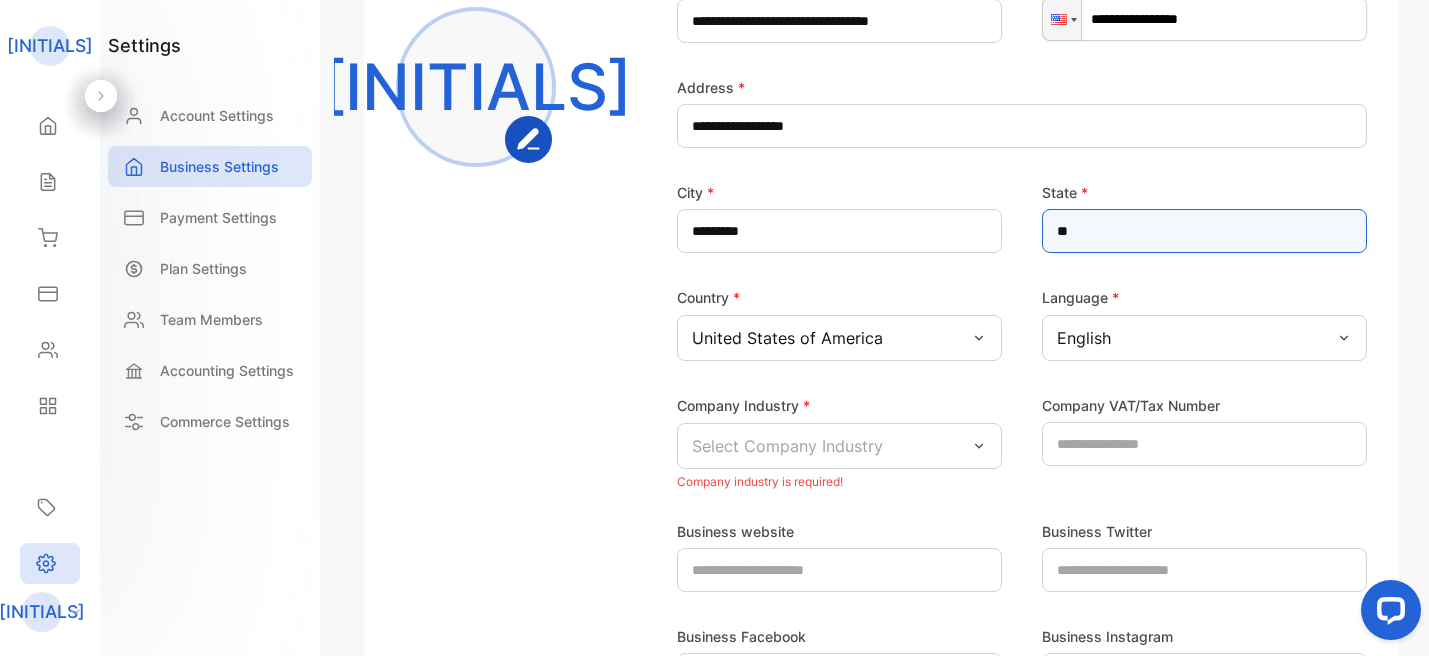 type on "*" 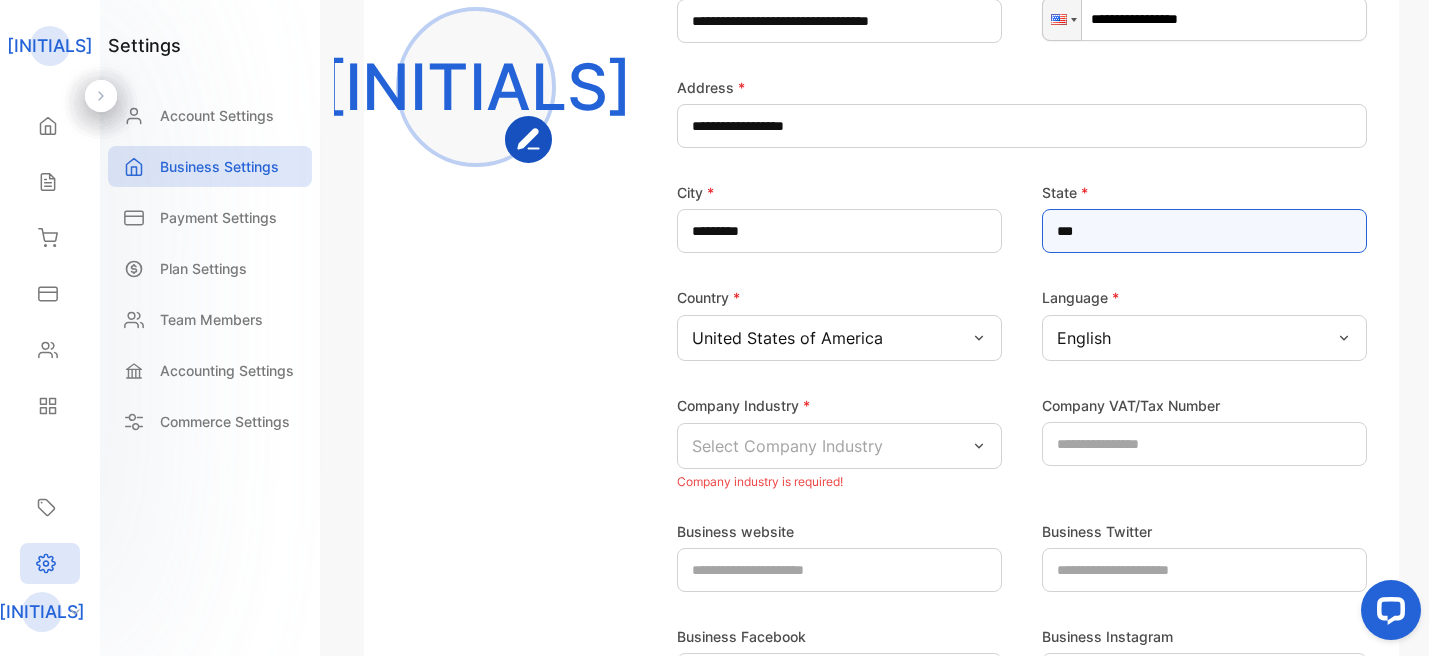 type on "****" 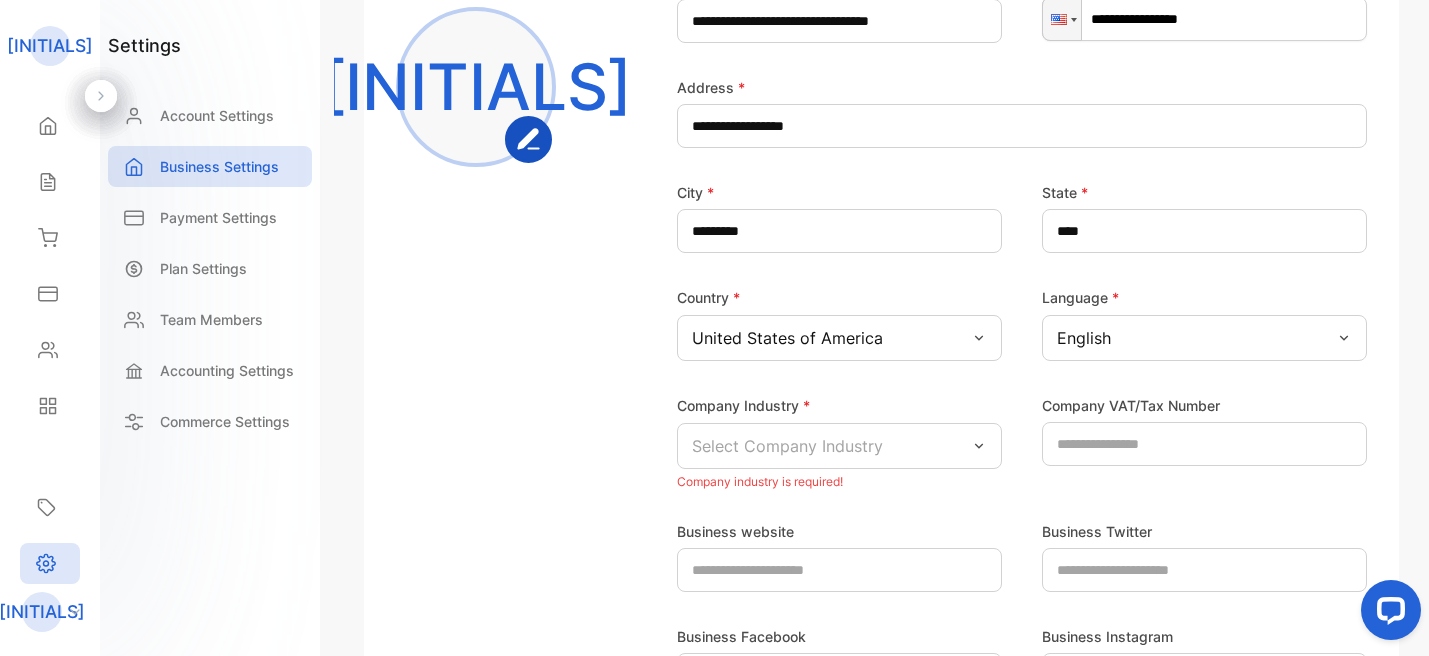 click on "Country   *" at bounding box center [839, 297] 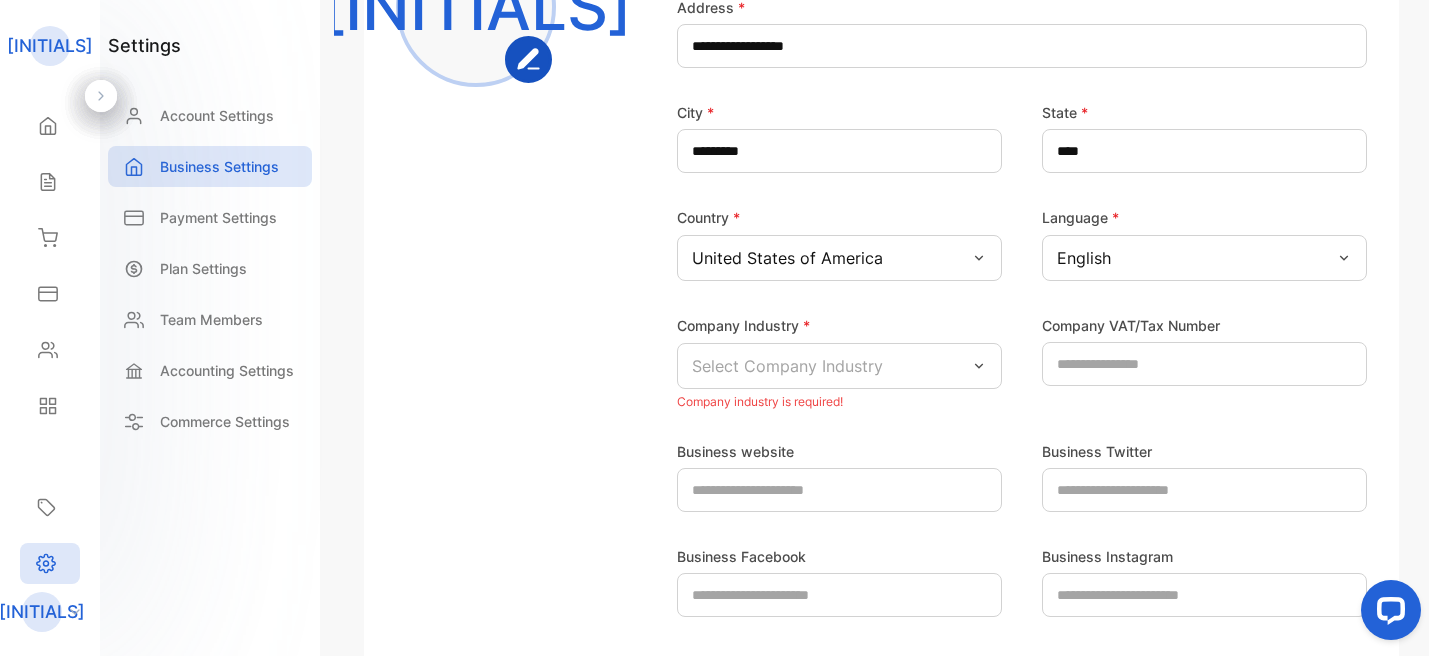 scroll, scrollTop: 471, scrollLeft: 0, axis: vertical 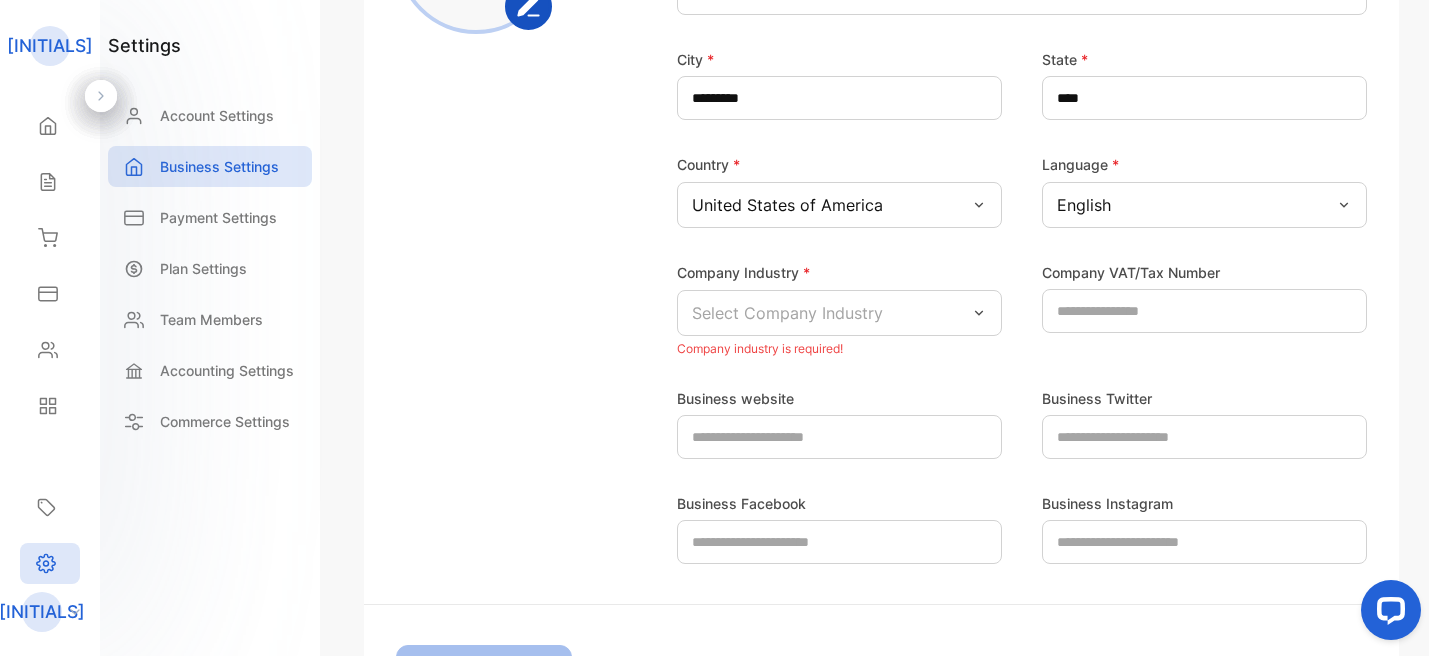 click on "Select Company Industry" at bounding box center (839, 313) 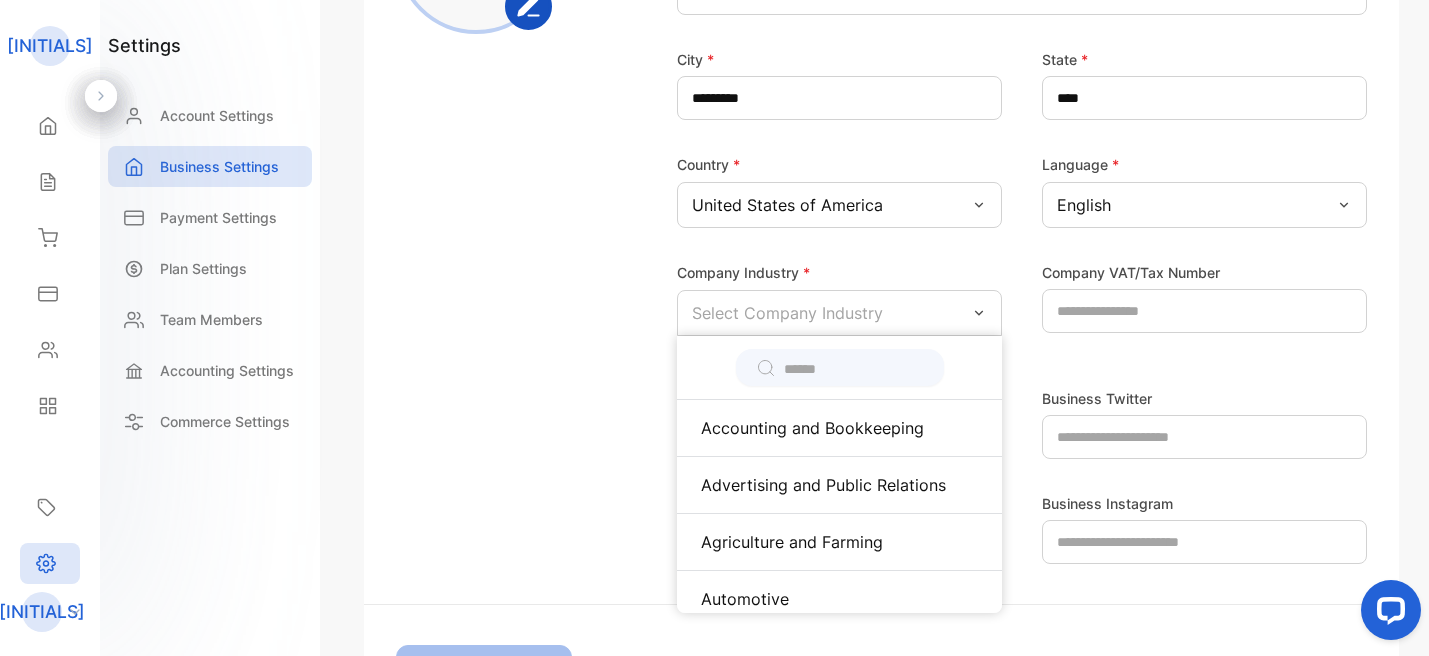 click at bounding box center (854, 369) 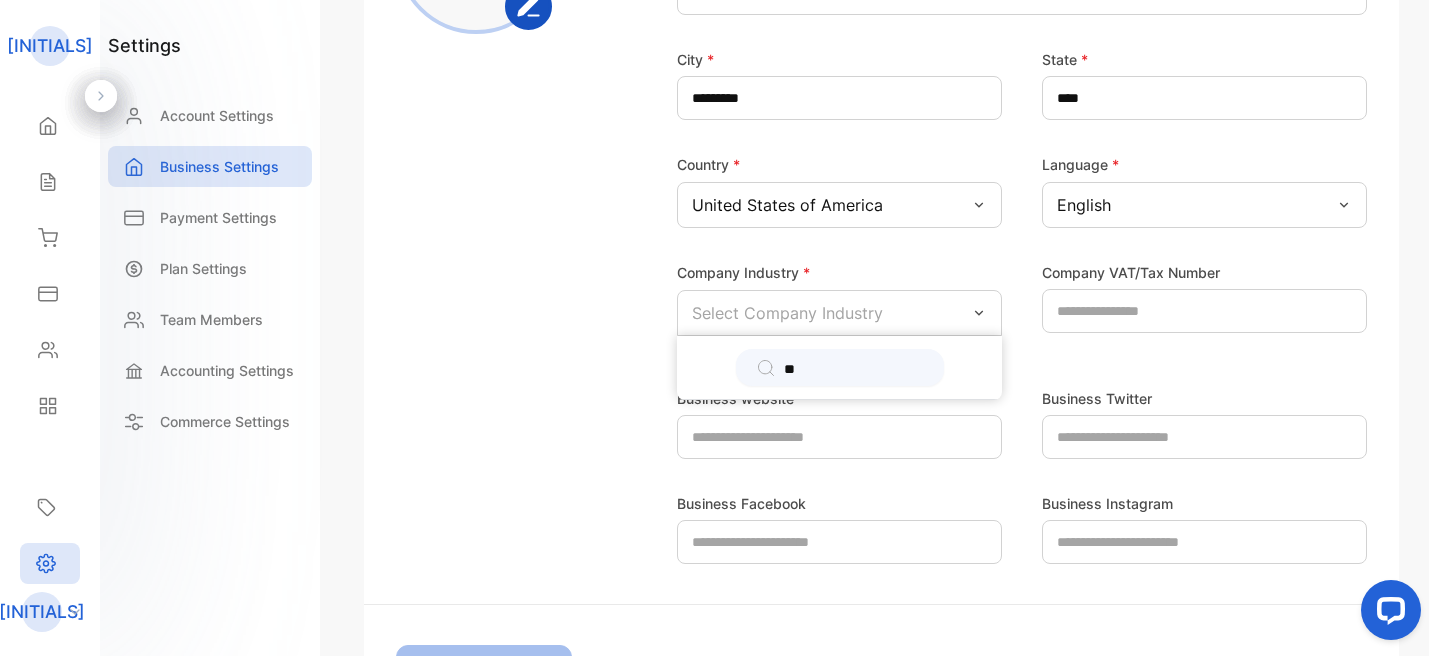 type on "*" 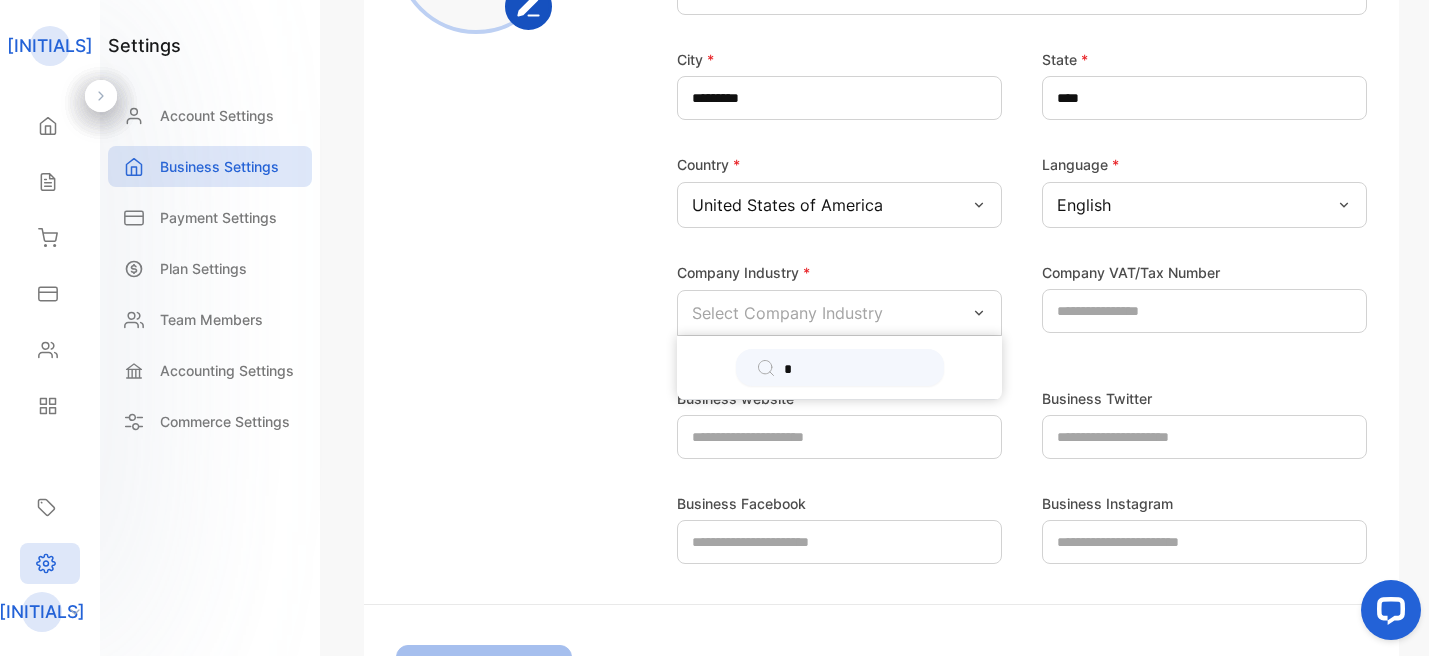 type 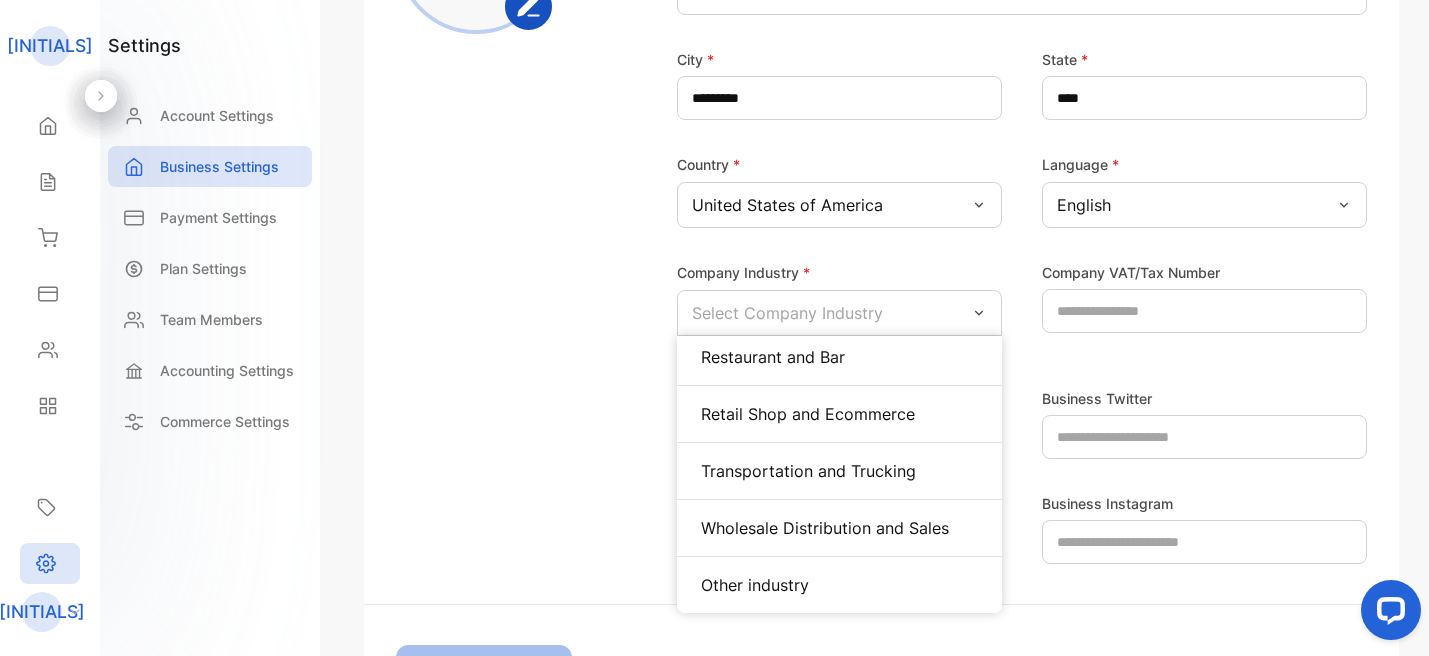 scroll, scrollTop: 1031, scrollLeft: 0, axis: vertical 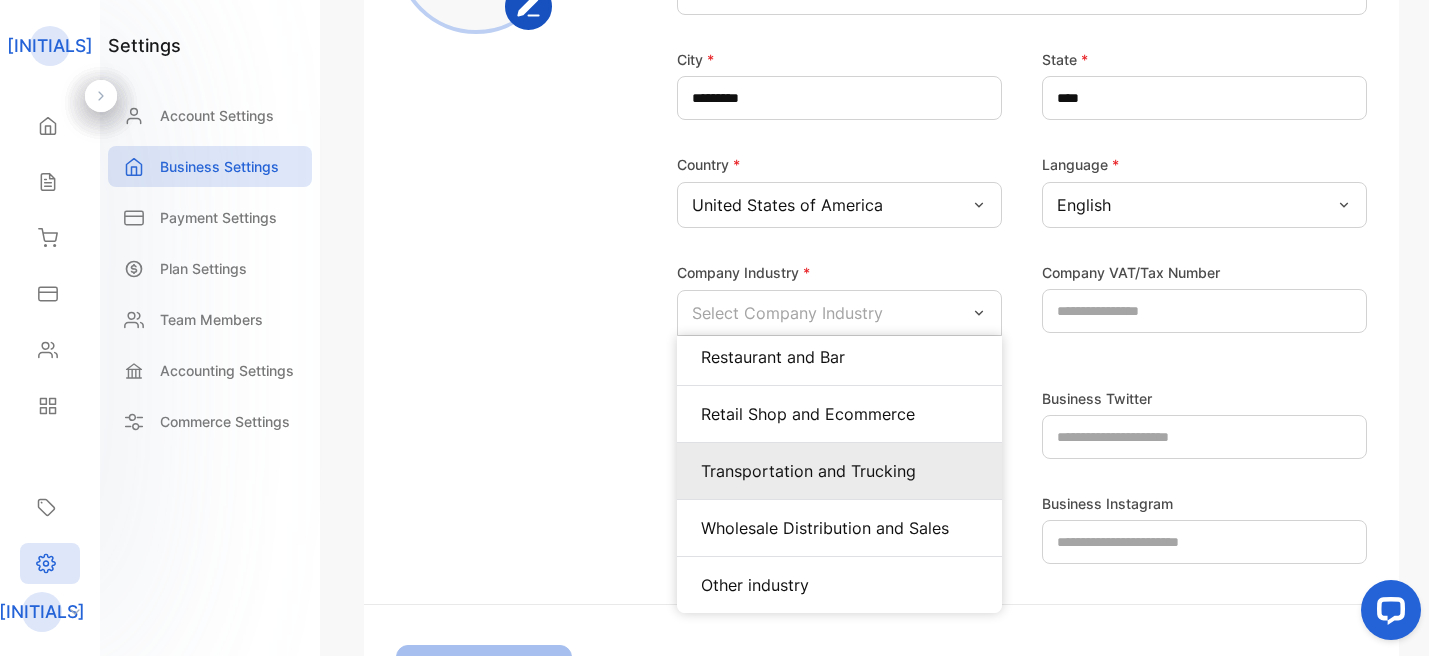 click on "Transportation and Trucking" at bounding box center [839, 471] 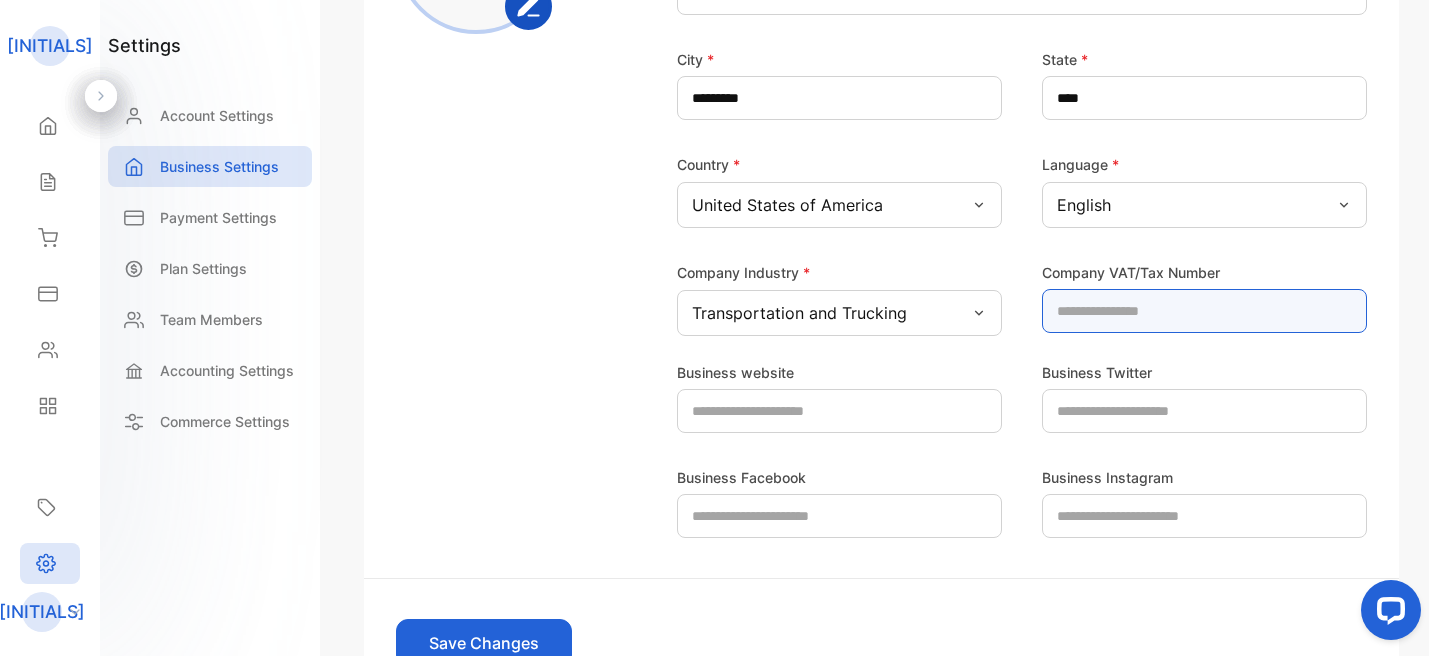click at bounding box center (1204, 311) 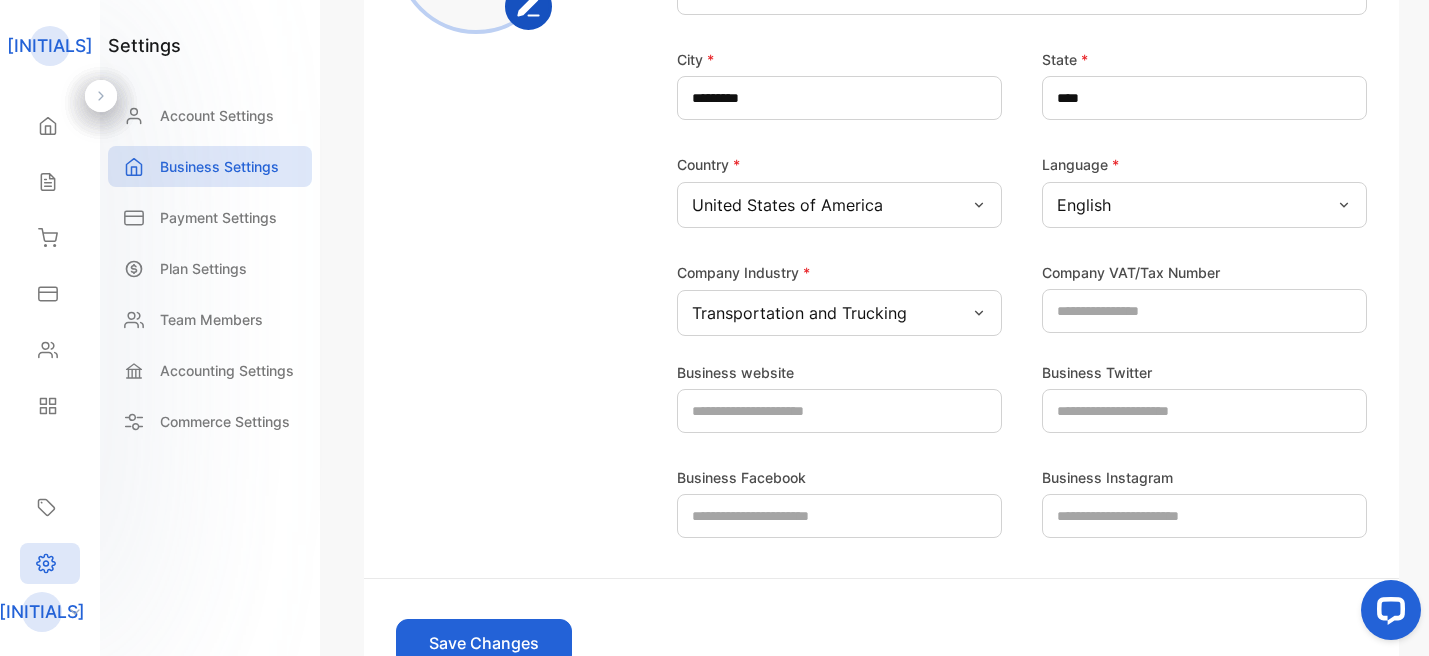 click on "Business website   Business Twitter   Business Facebook   Business Instagram" at bounding box center [881, 437] 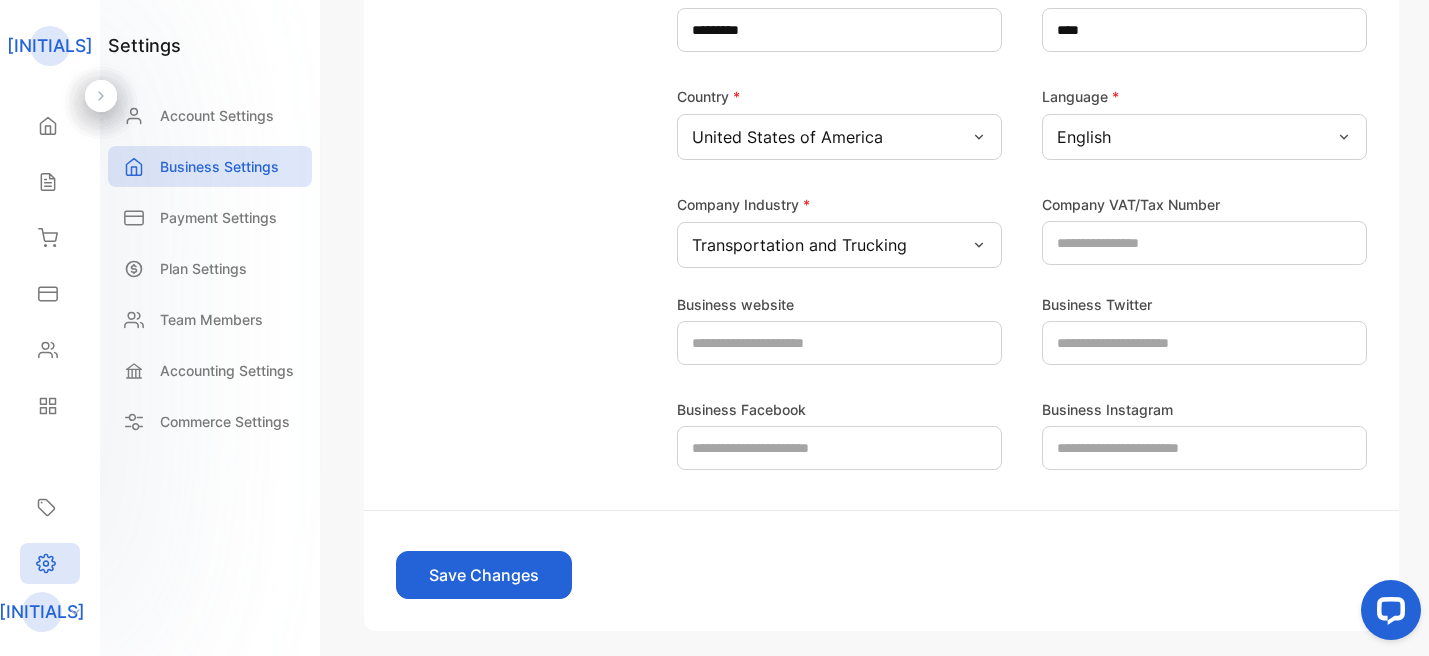 scroll, scrollTop: 552, scrollLeft: 0, axis: vertical 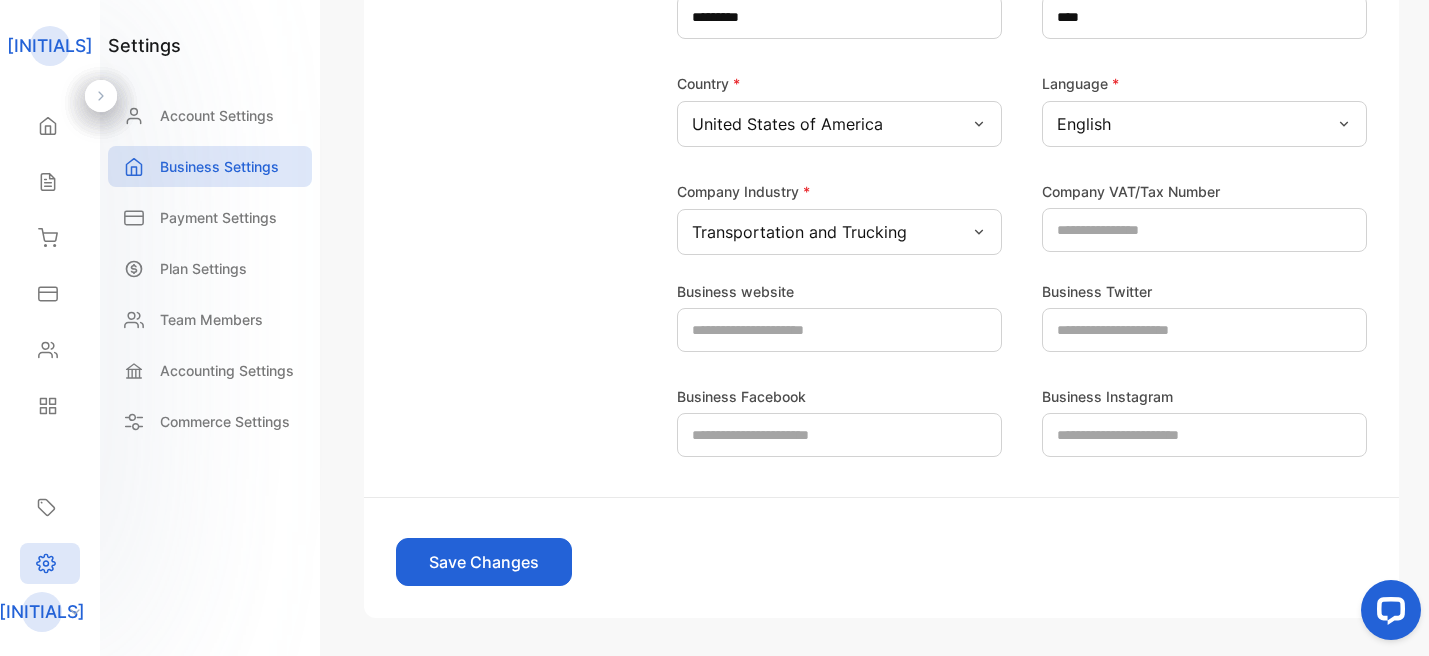 click on "Save Changes" at bounding box center [484, 562] 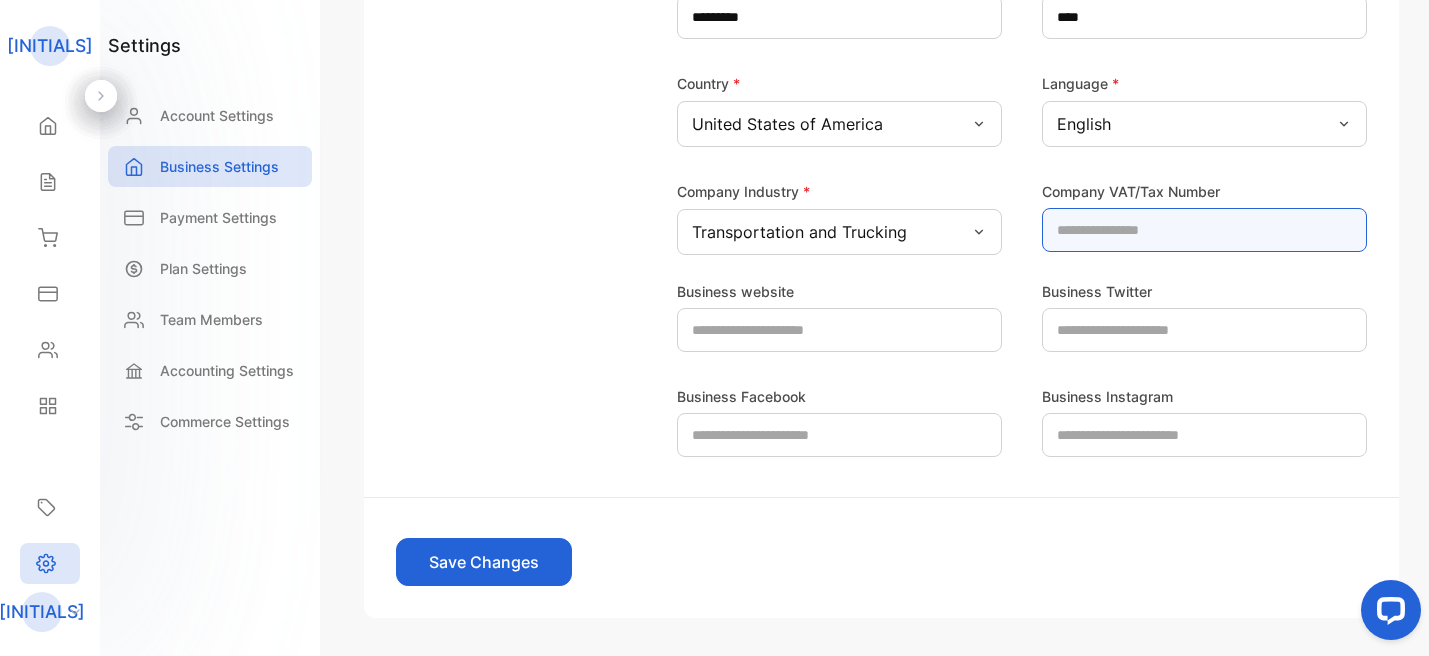 click at bounding box center [1204, 230] 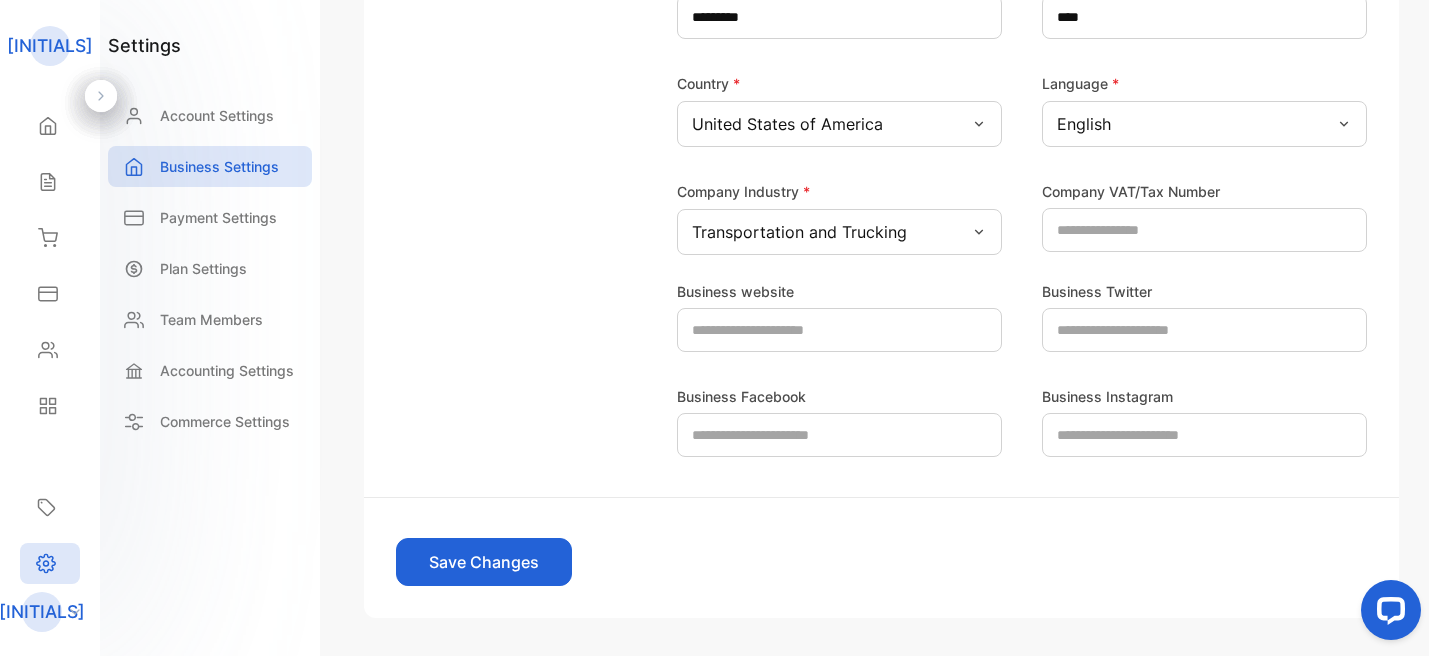 click on "Save Changes" at bounding box center (484, 562) 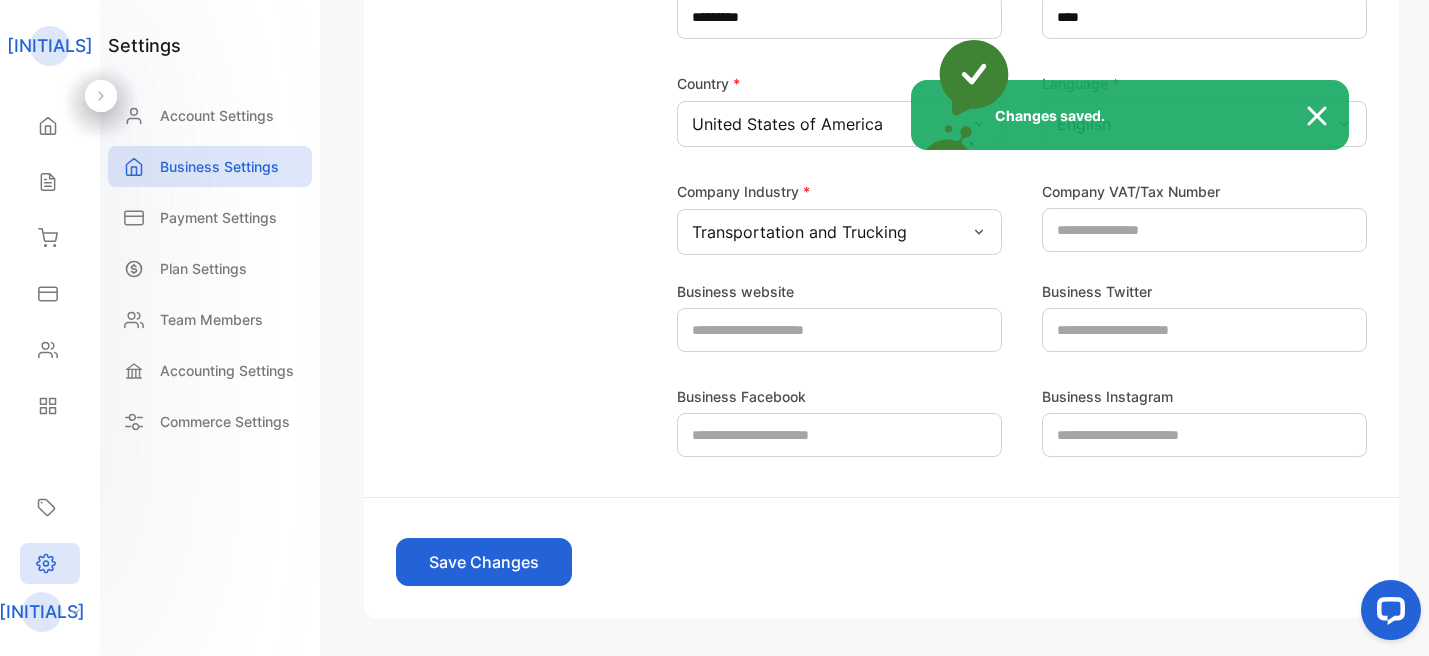 click on "Changes saved." at bounding box center [714, 328] 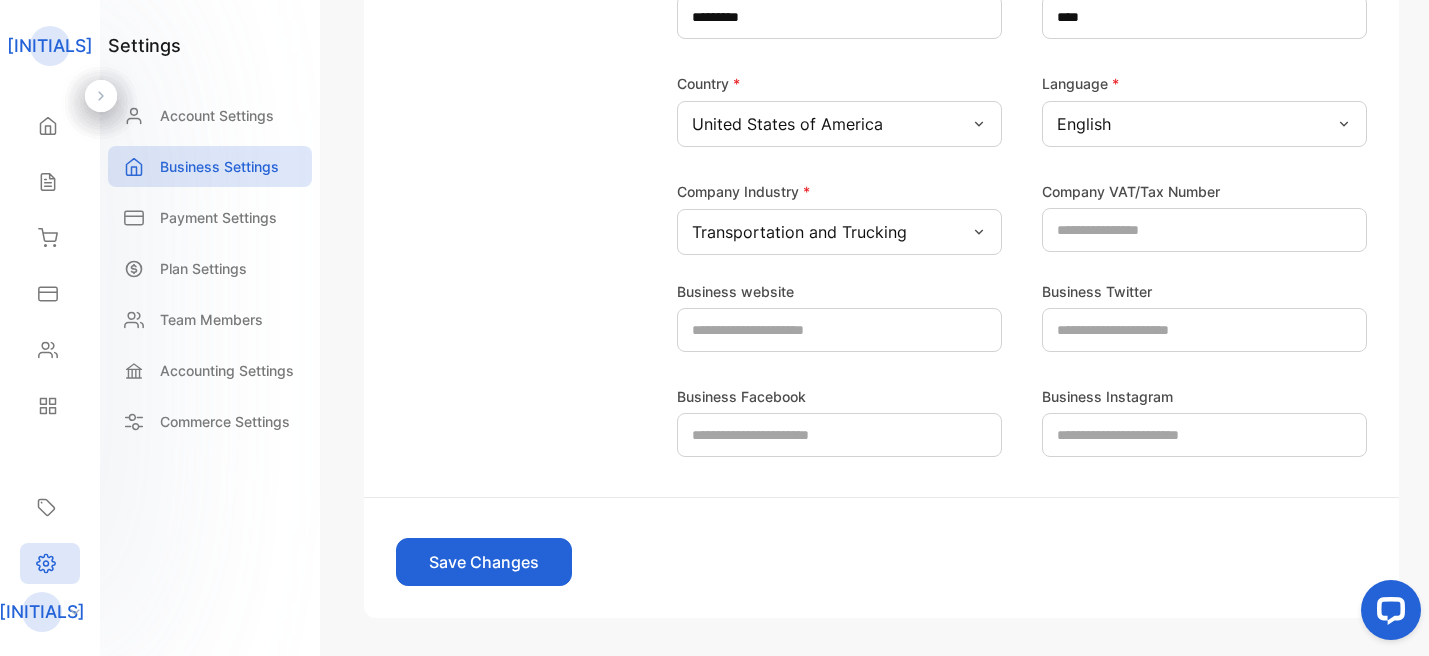 click on "Payment Settings" at bounding box center [218, 217] 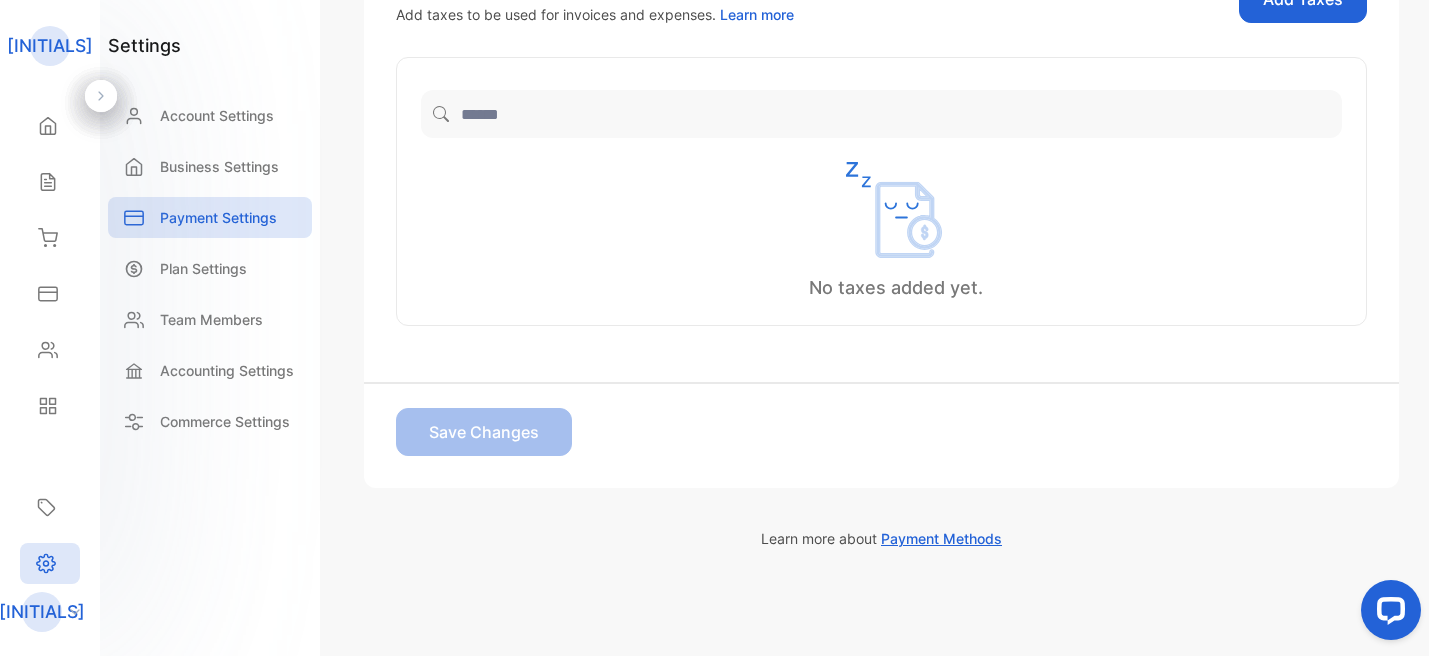 scroll, scrollTop: 596, scrollLeft: 0, axis: vertical 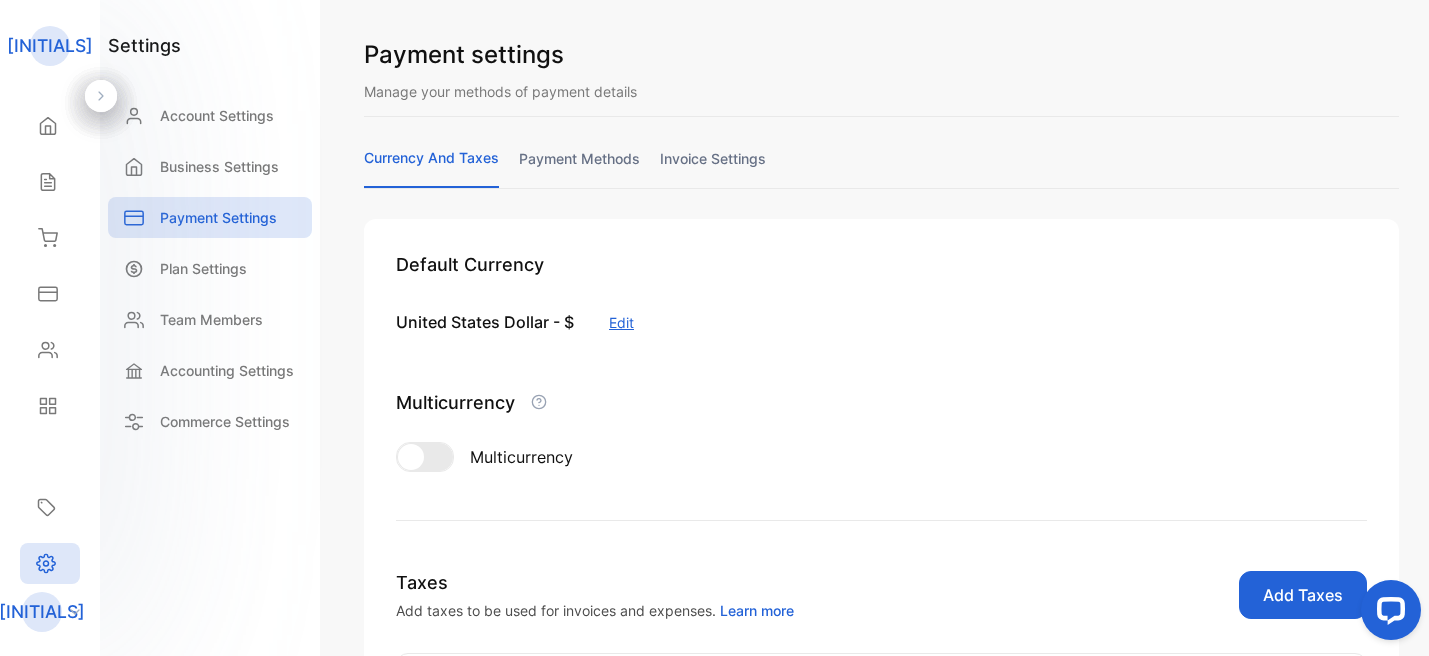 click on "payment methods" at bounding box center [579, 167] 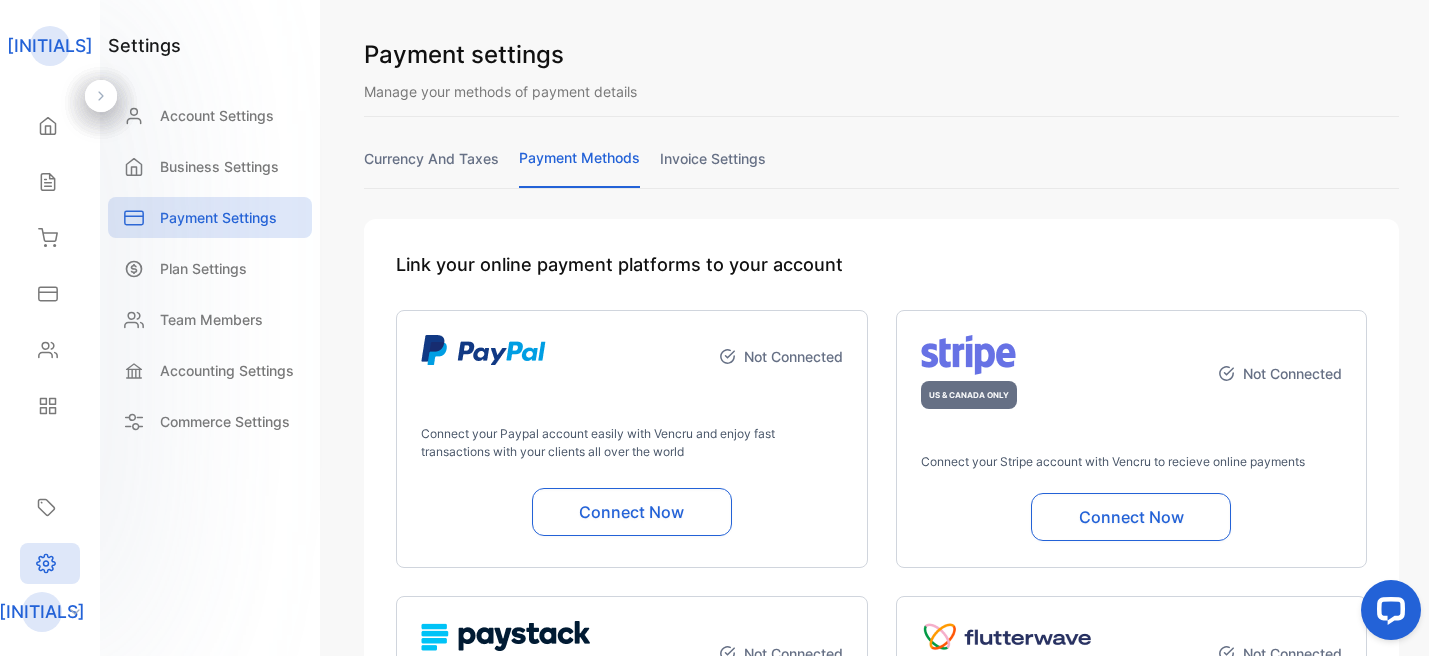 click on "Link your online payment platforms to your account" at bounding box center [881, 264] 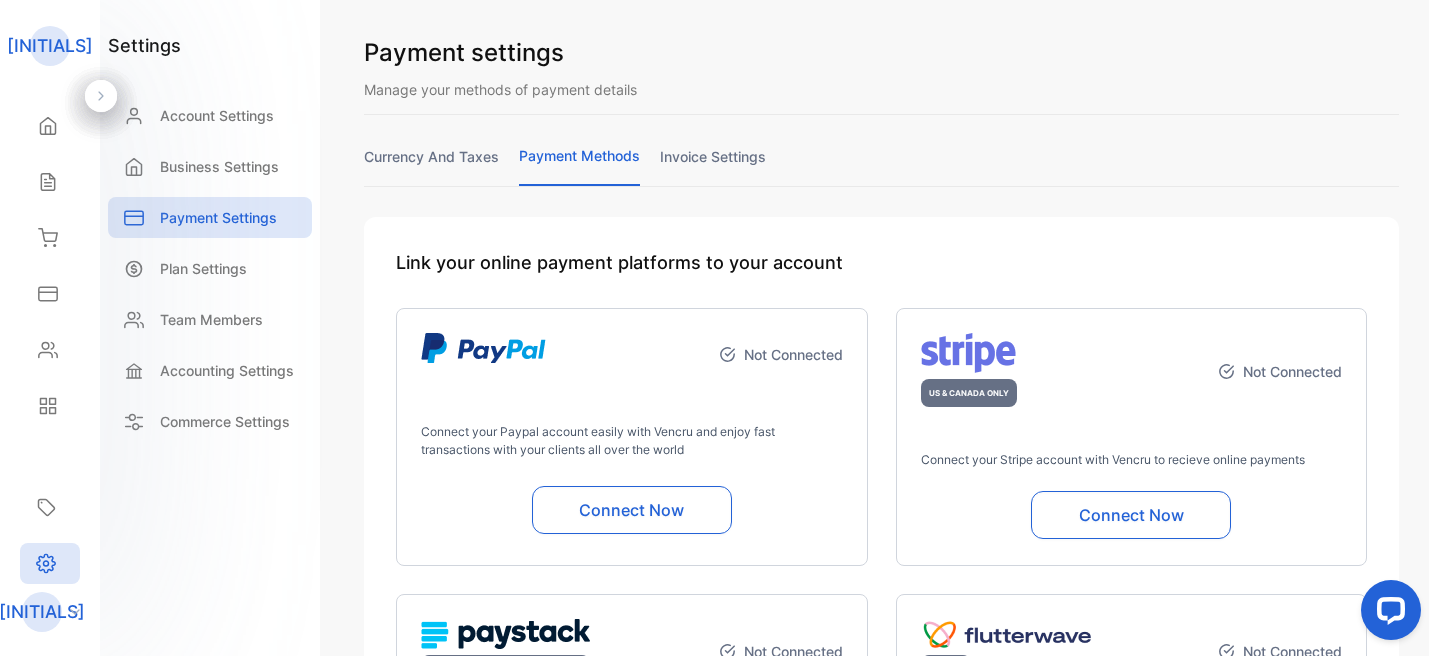 scroll, scrollTop: 0, scrollLeft: 0, axis: both 